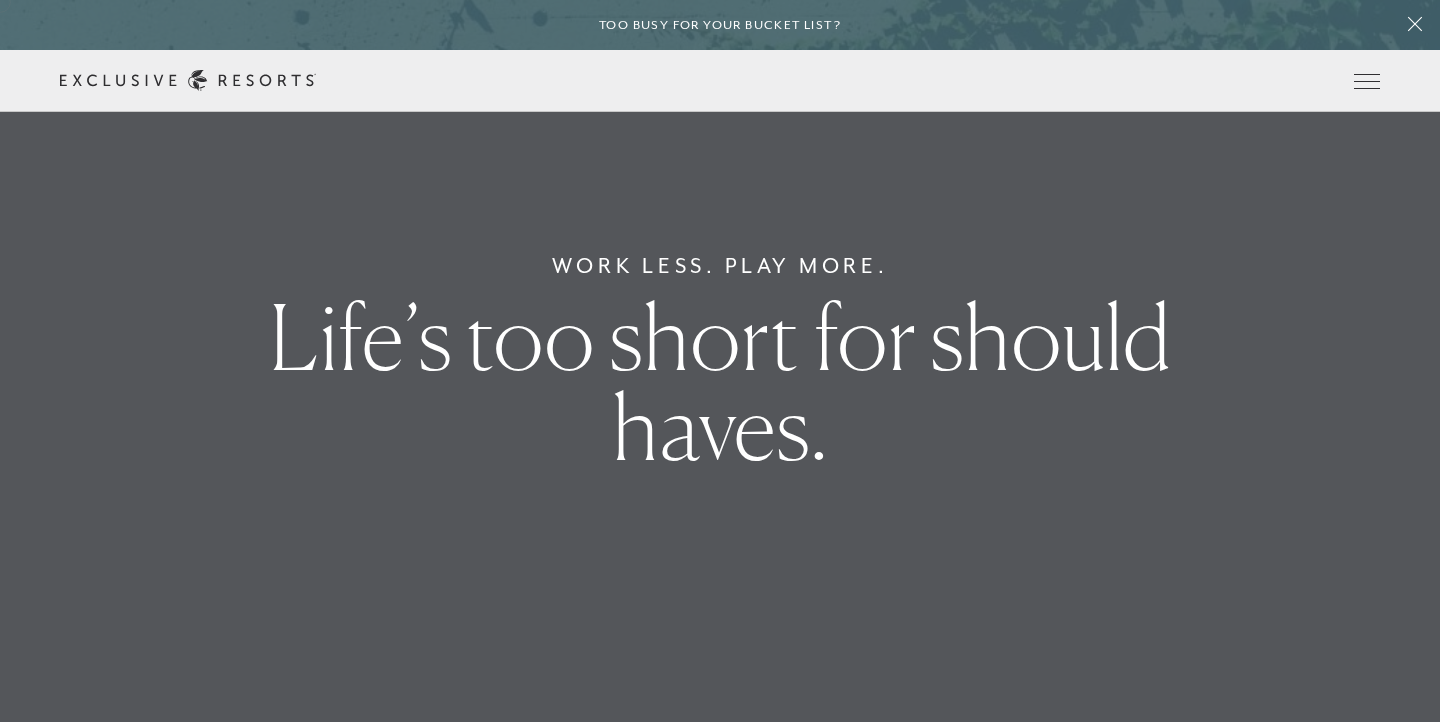 scroll, scrollTop: 0, scrollLeft: 0, axis: both 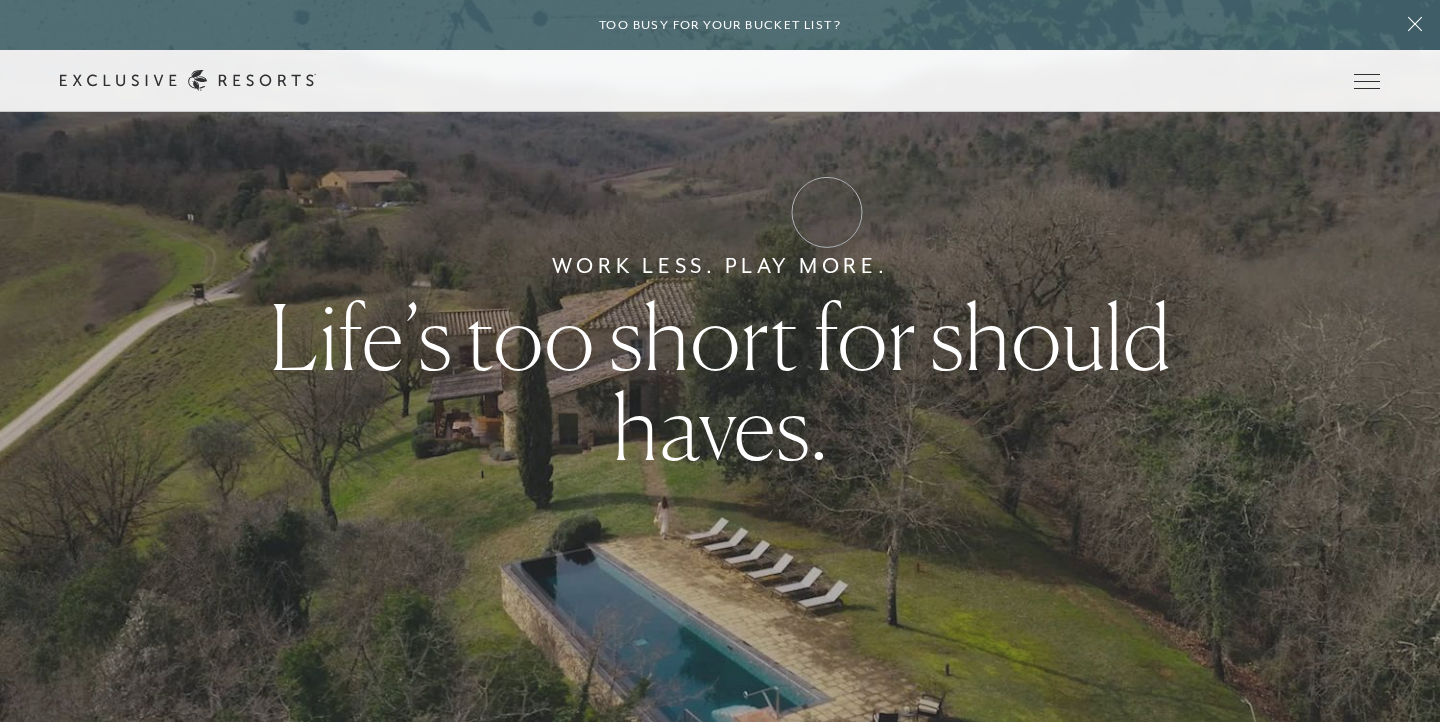 click on "Experience Collection" at bounding box center [0, 0] 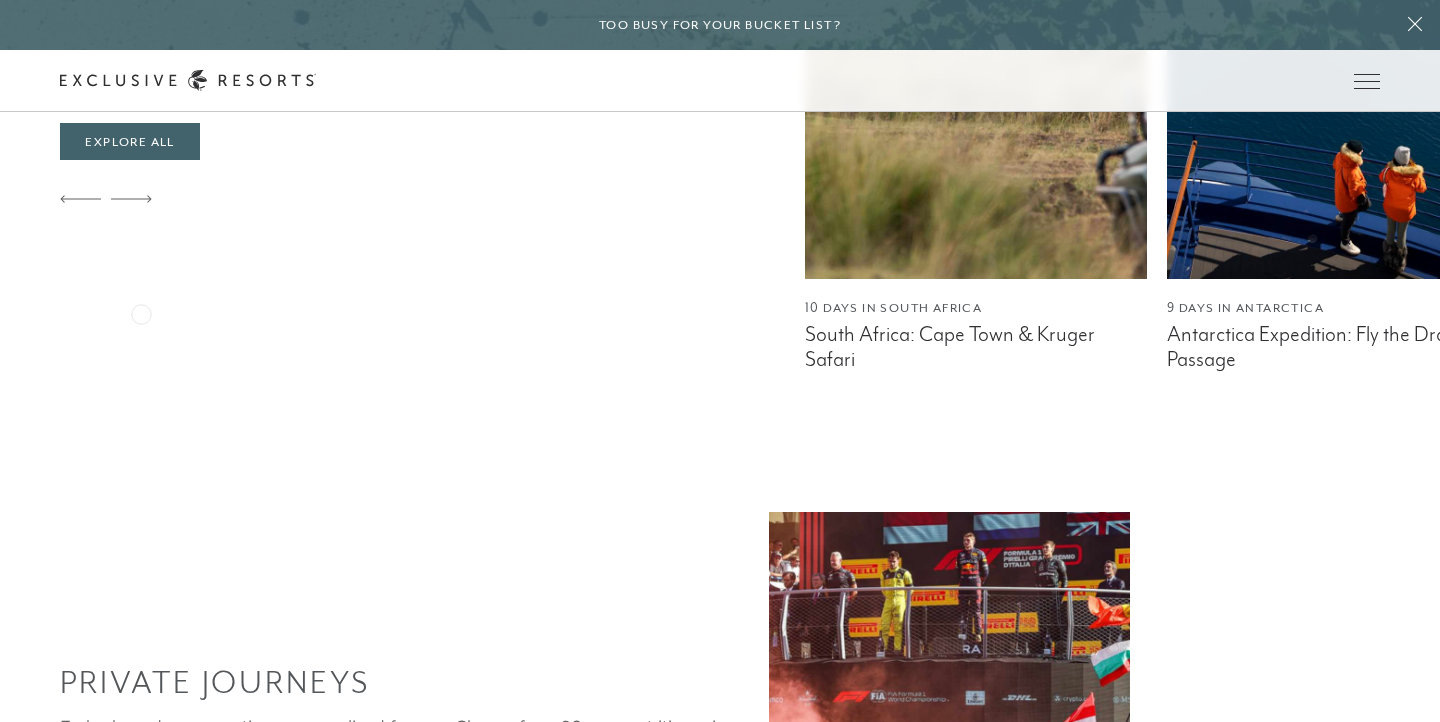 scroll, scrollTop: 1286, scrollLeft: 0, axis: vertical 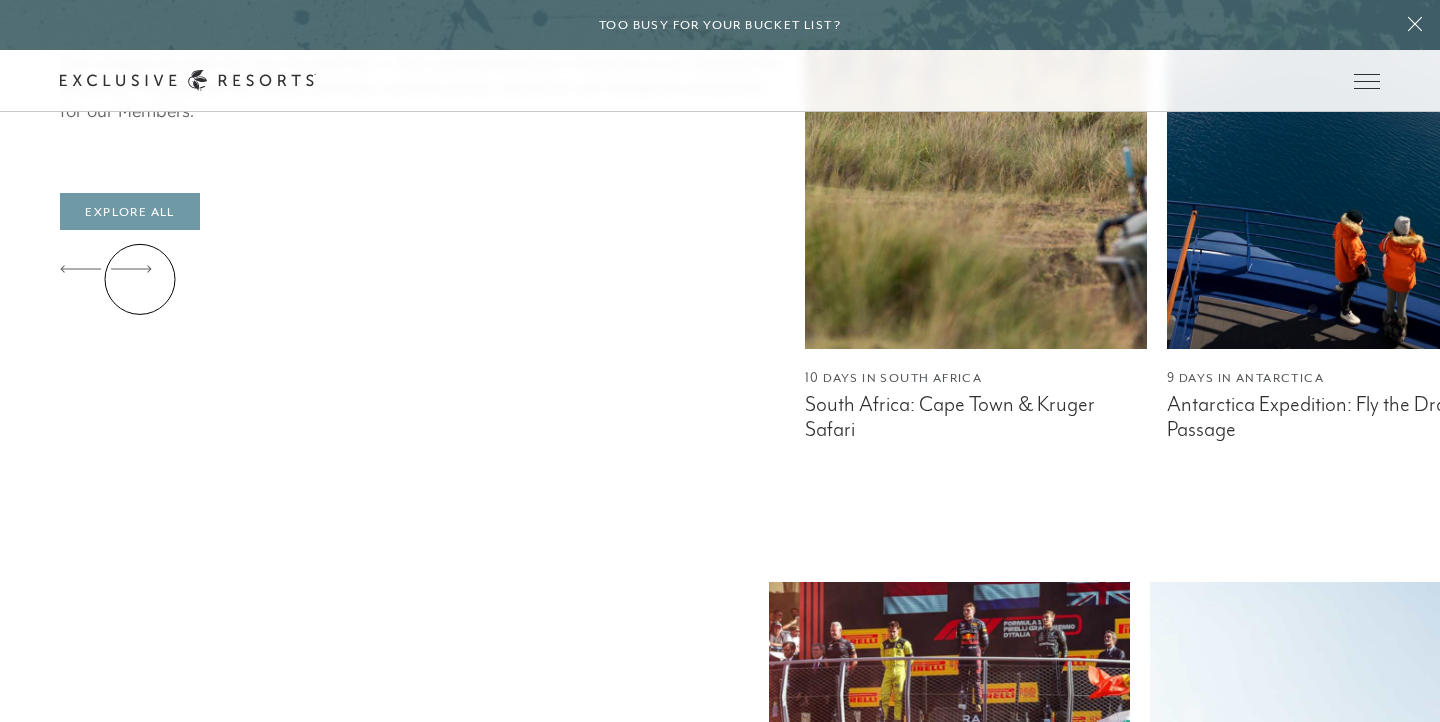 click on "Explore All" at bounding box center [129, 212] 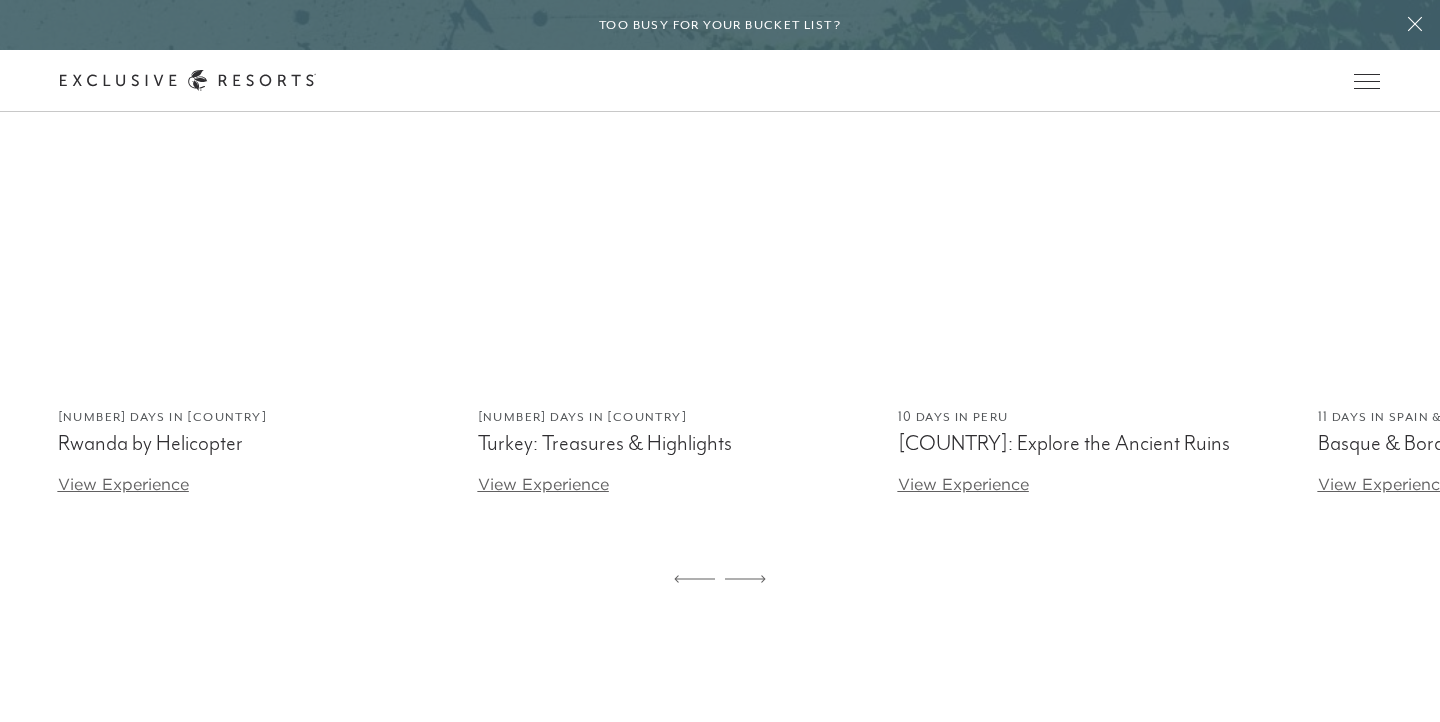 scroll, scrollTop: 3187, scrollLeft: 0, axis: vertical 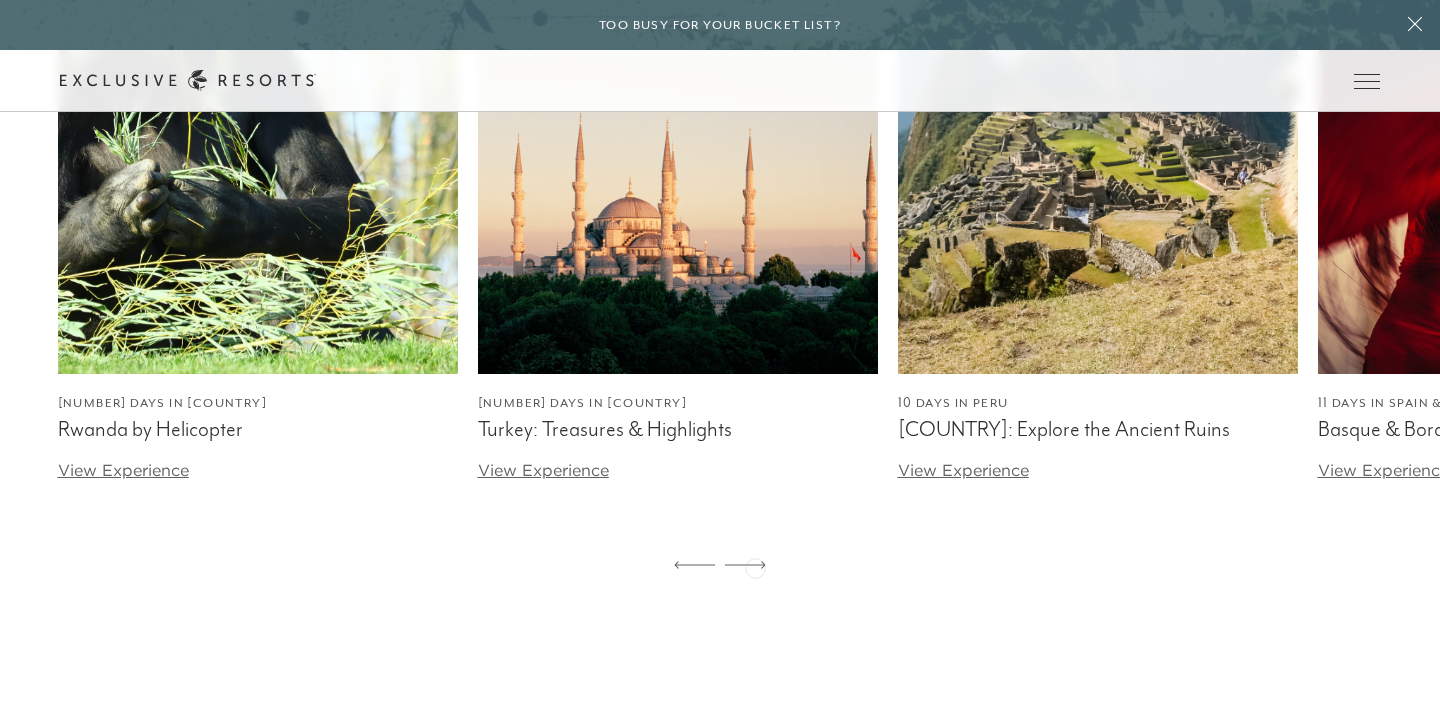 click 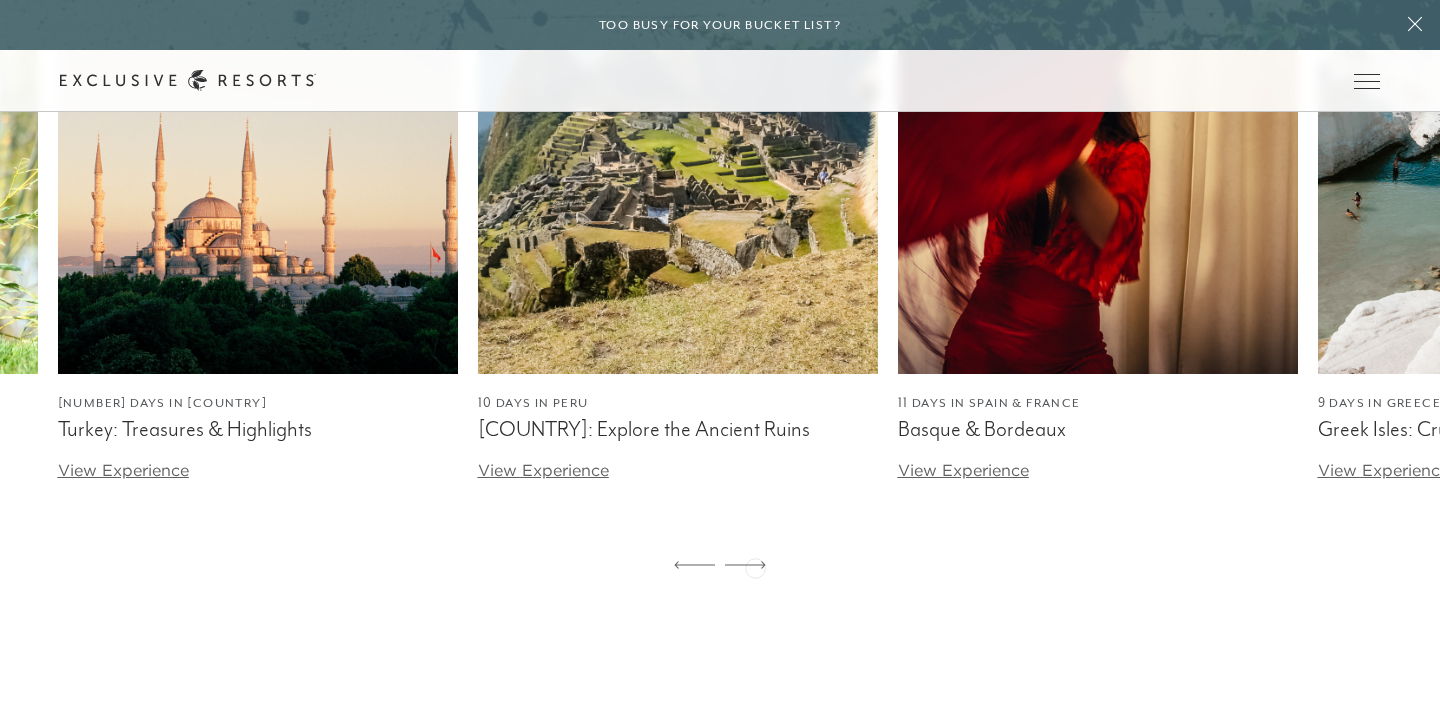 click 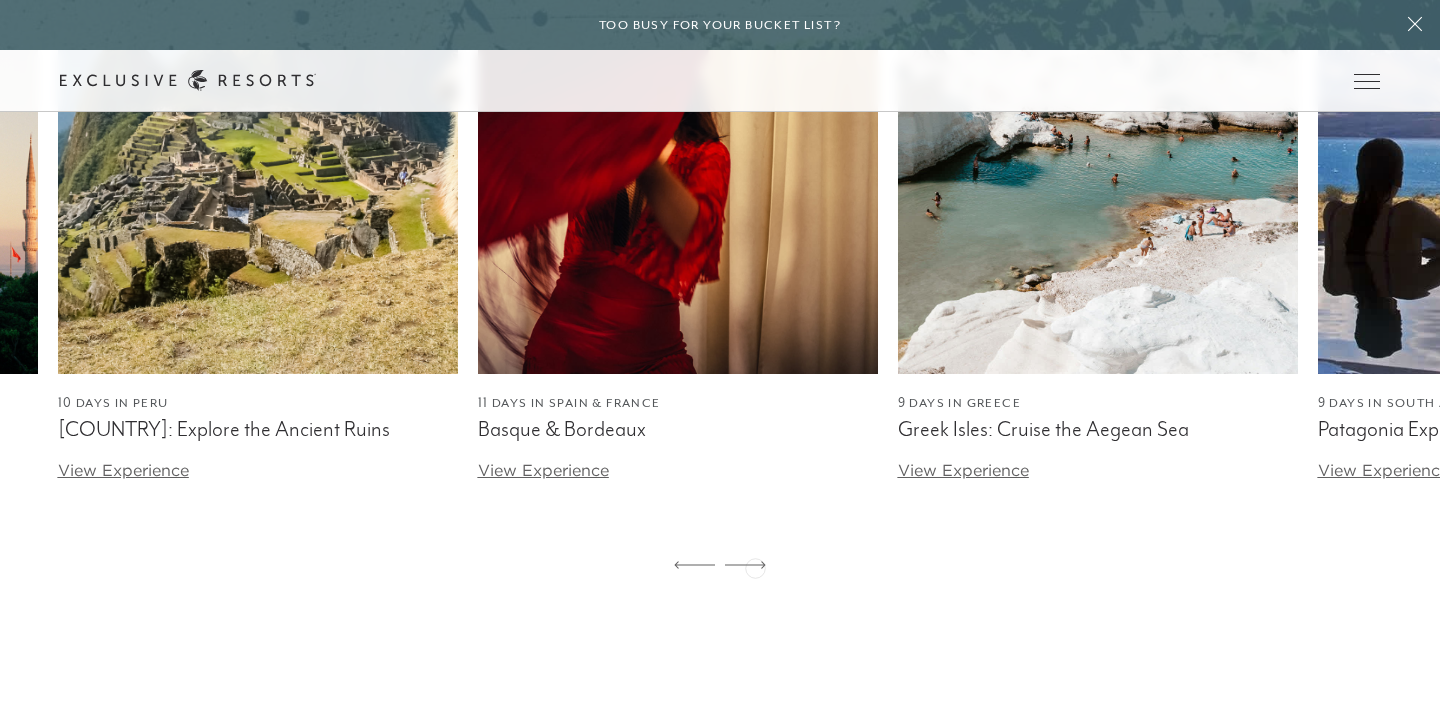 click 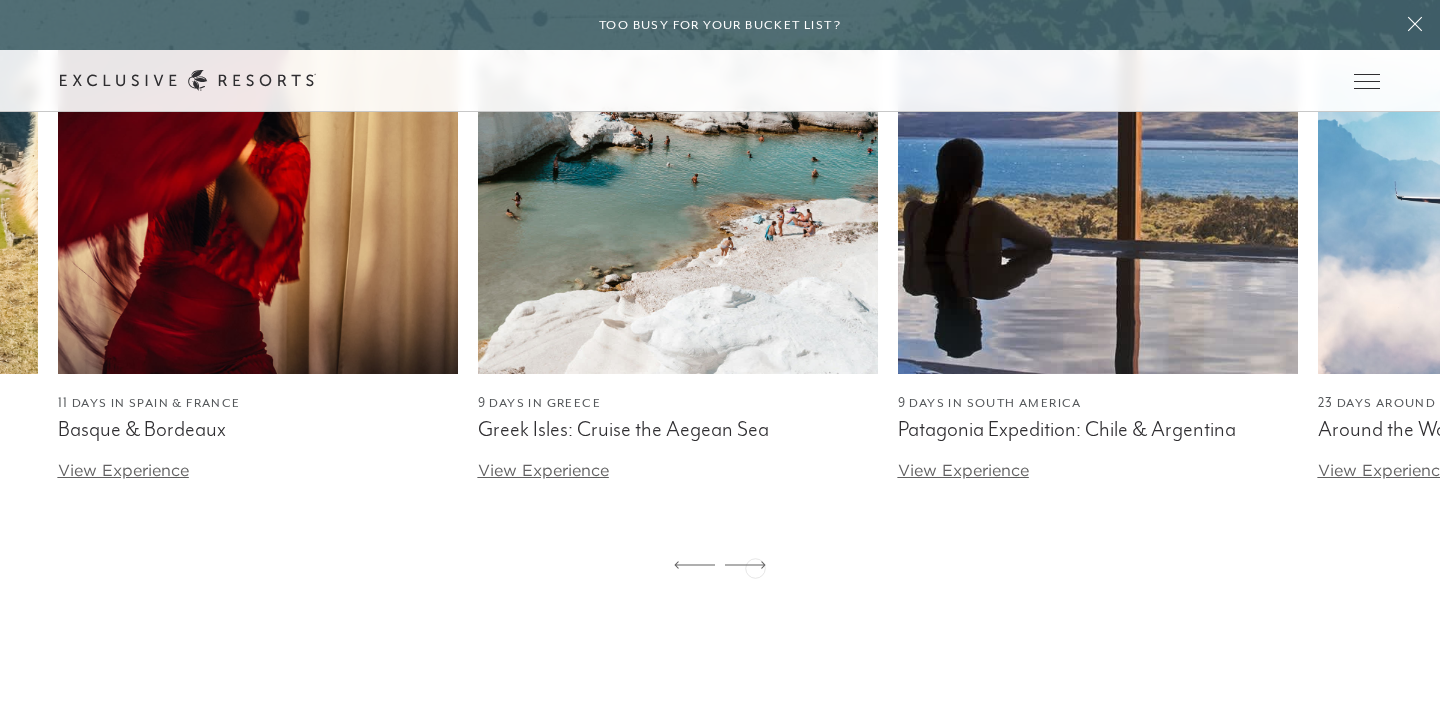 click 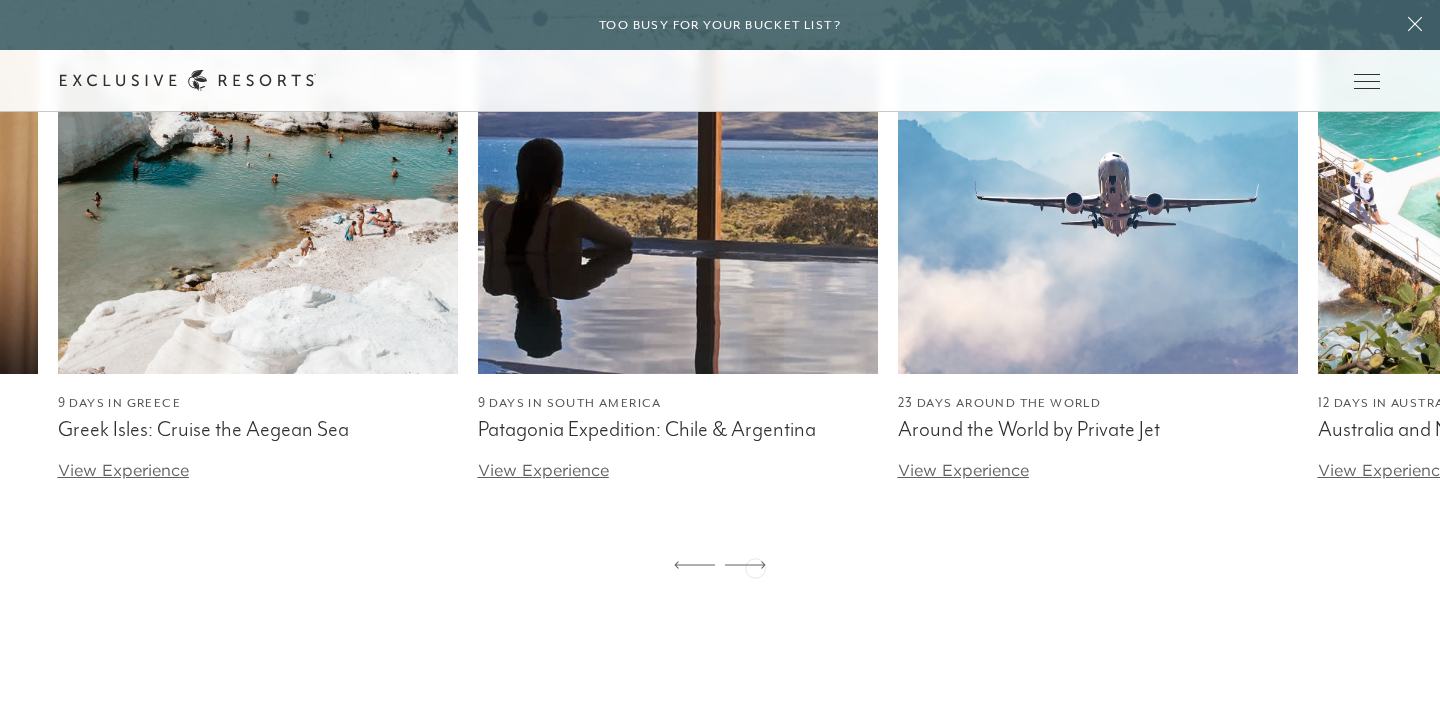 click 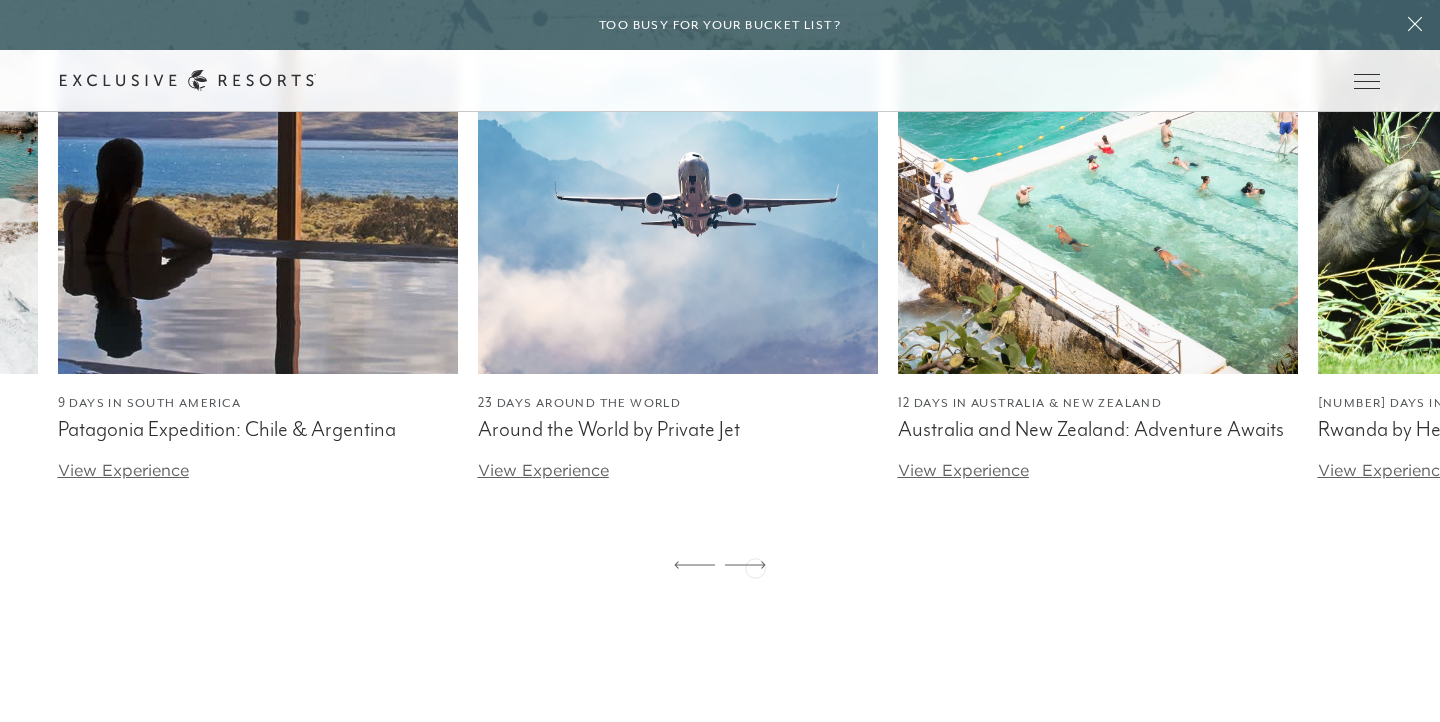 click 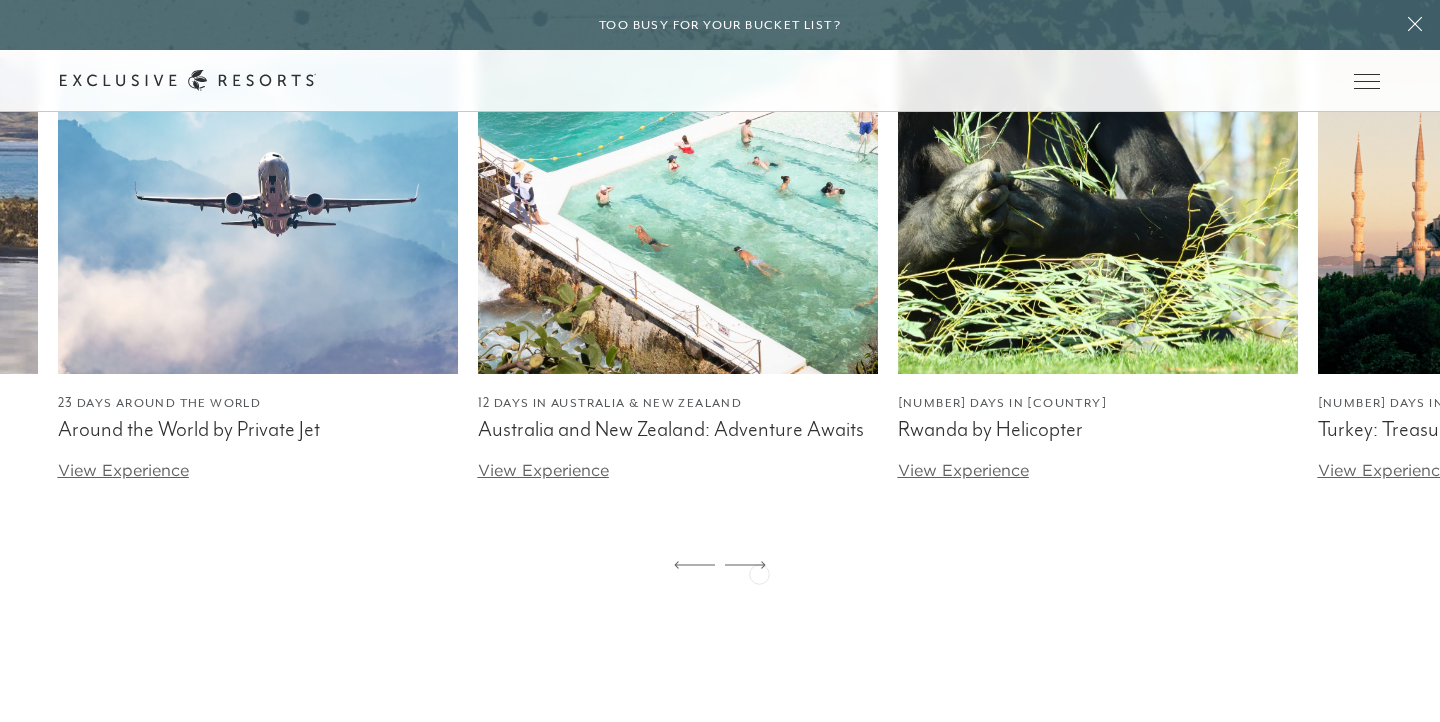 click at bounding box center (745, 566) 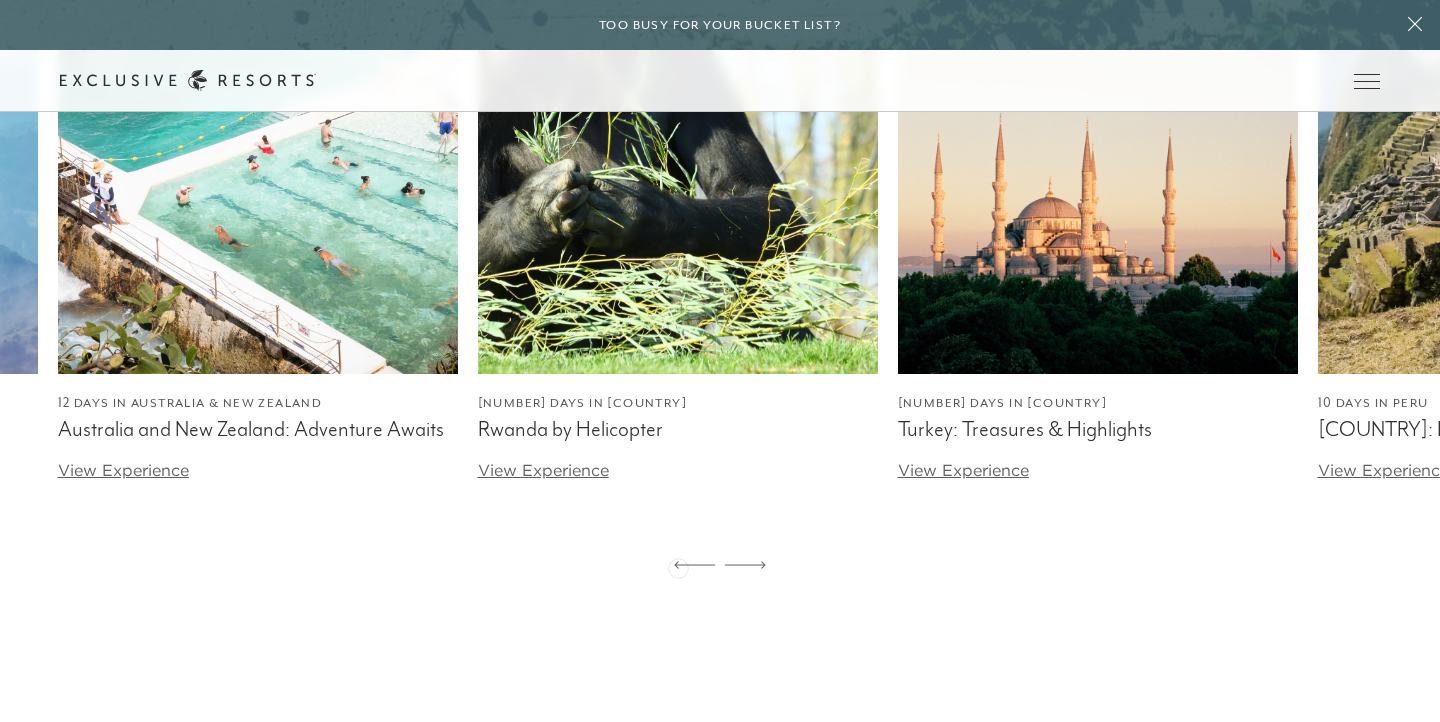 click 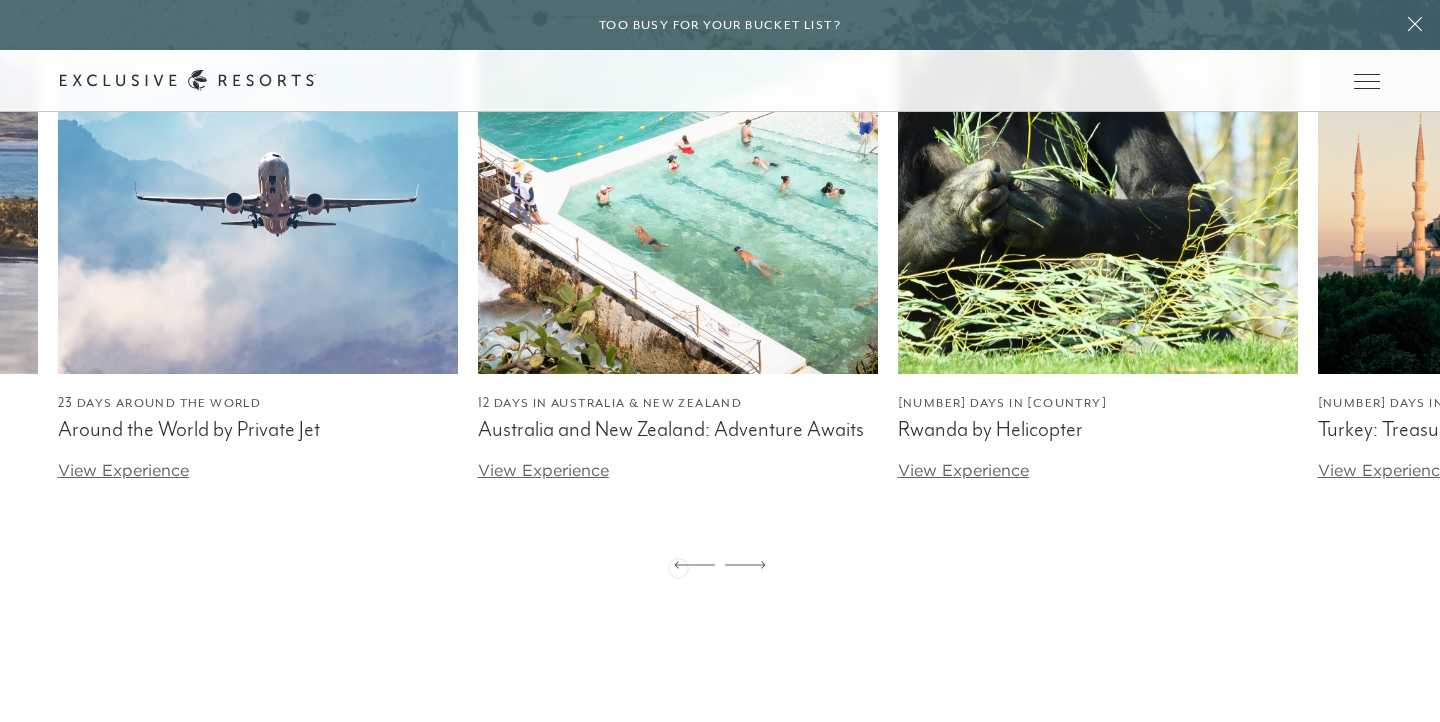 click 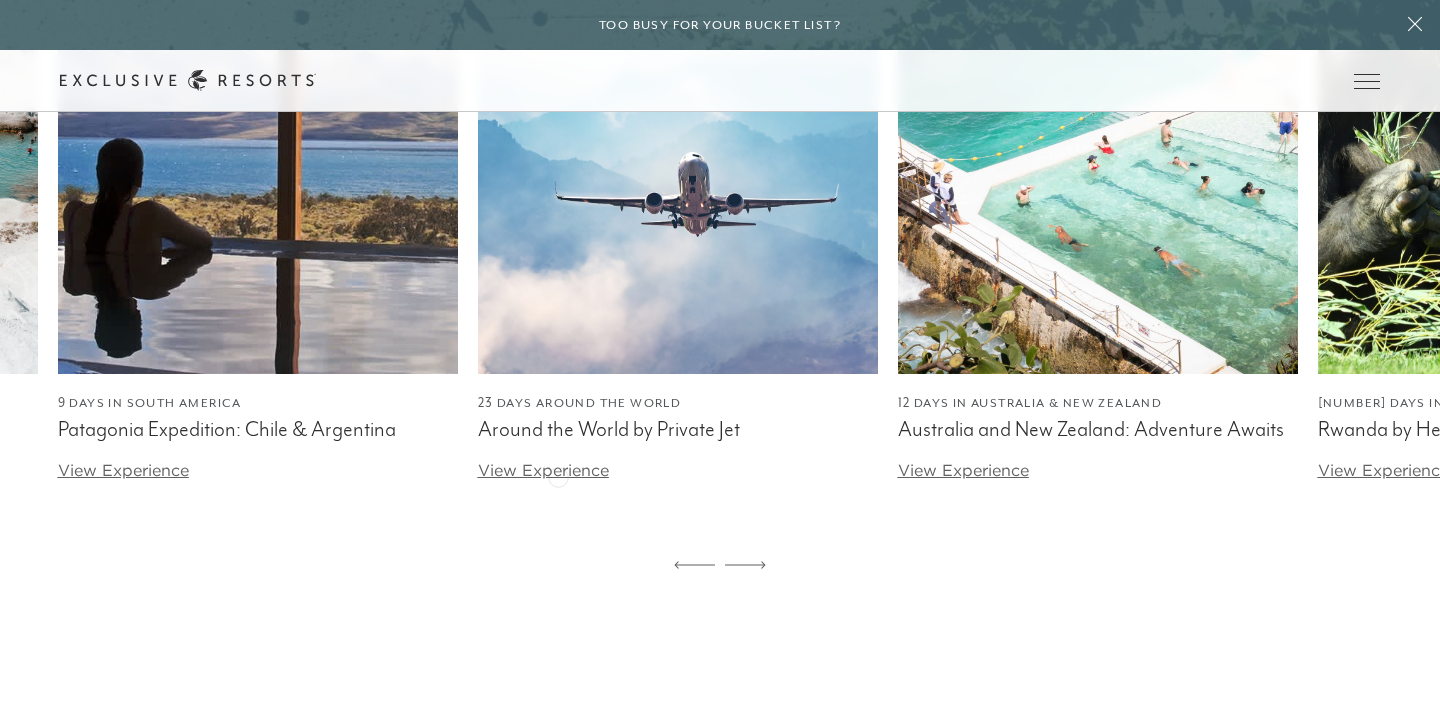 click on "View Experience" at bounding box center (543, 470) 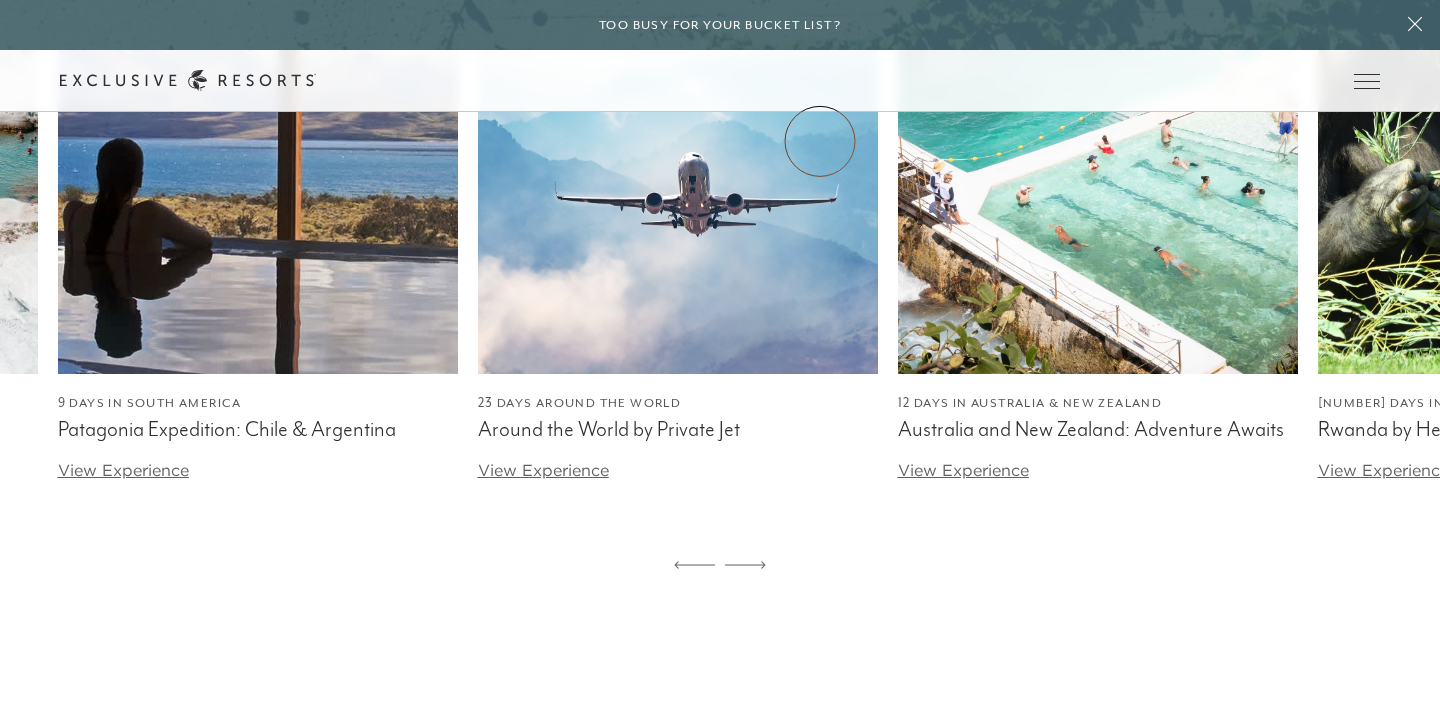 click on "Experience Collection" at bounding box center [0, 0] 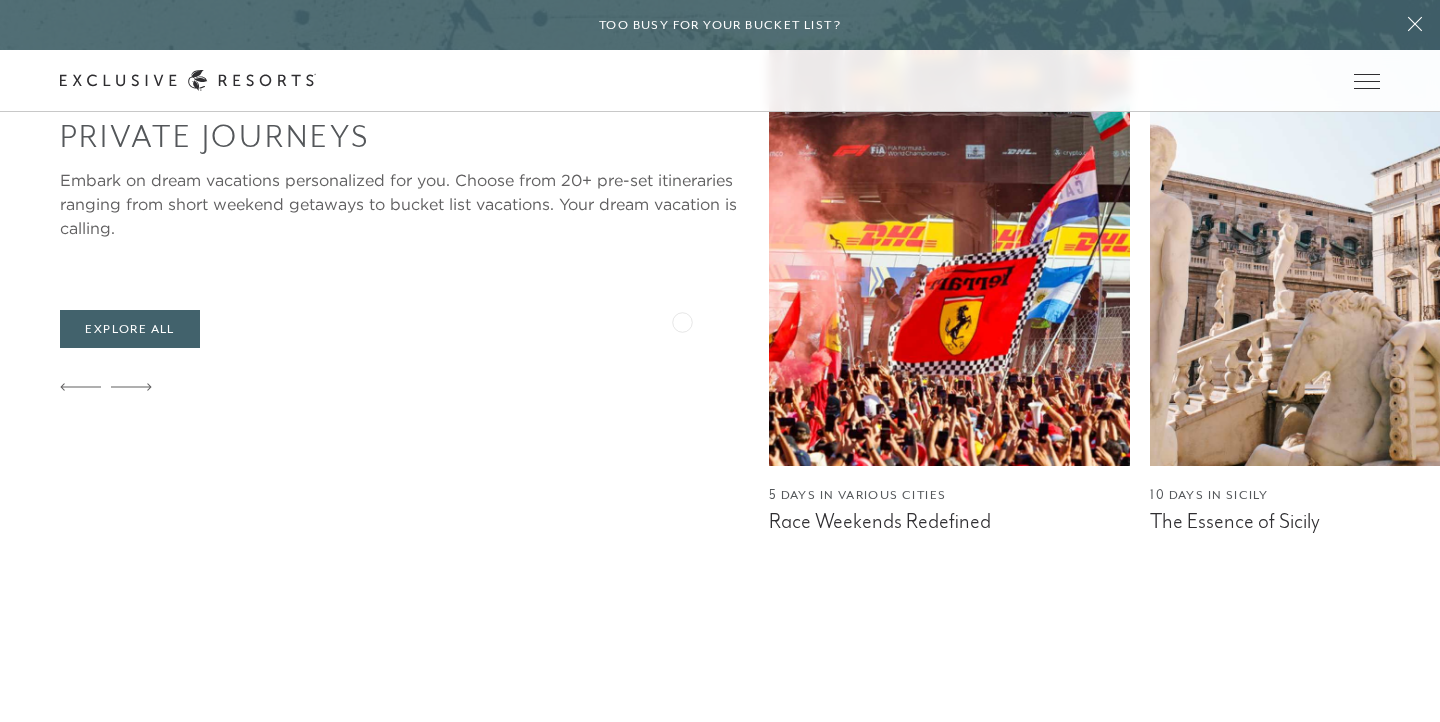 scroll, scrollTop: 1910, scrollLeft: 0, axis: vertical 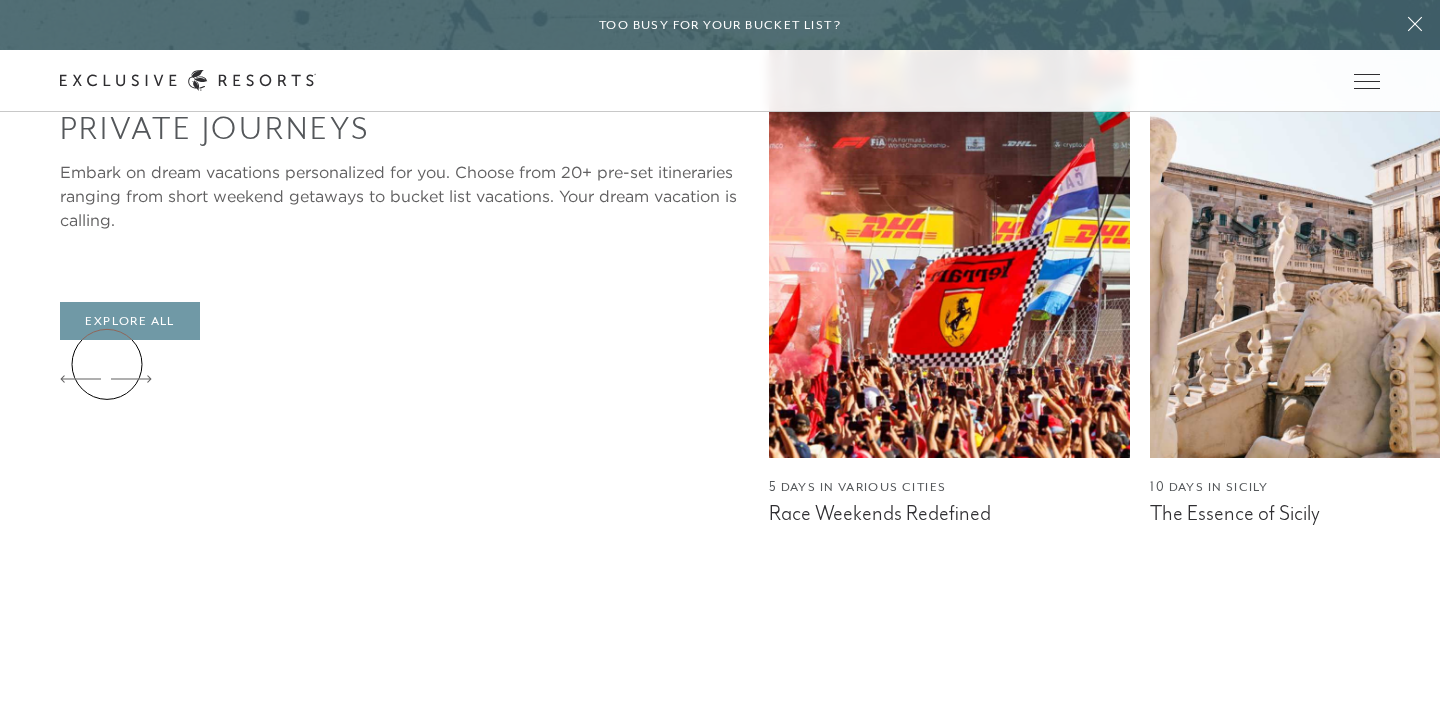 click on "Explore All" at bounding box center (129, 321) 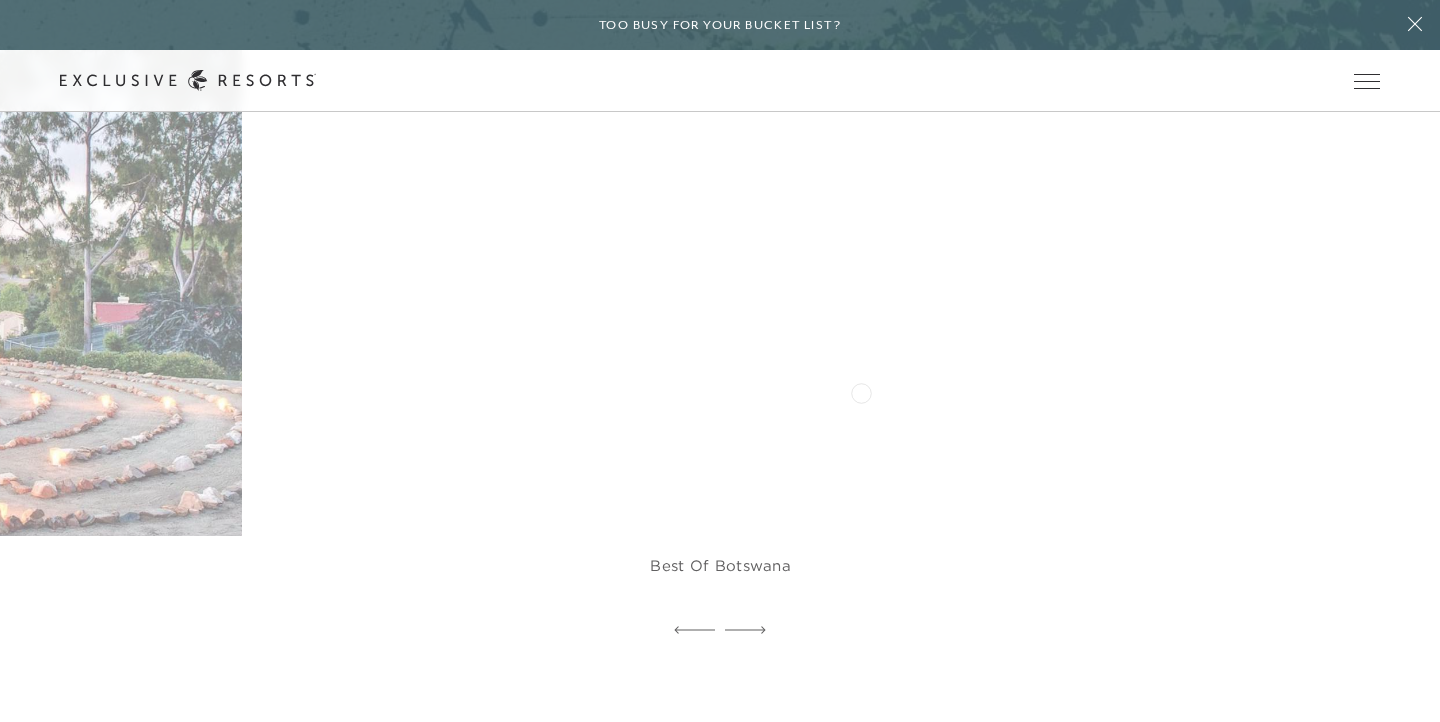 scroll, scrollTop: 1557, scrollLeft: 0, axis: vertical 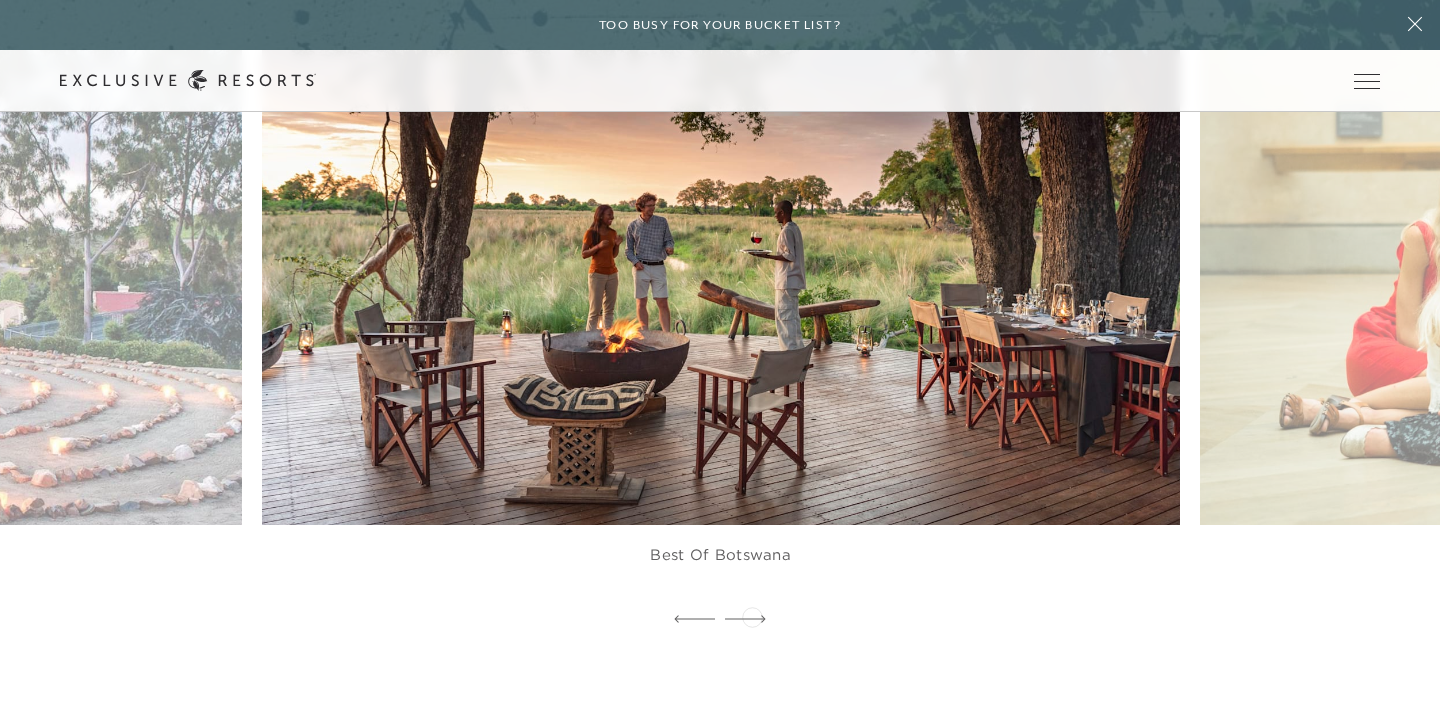 click 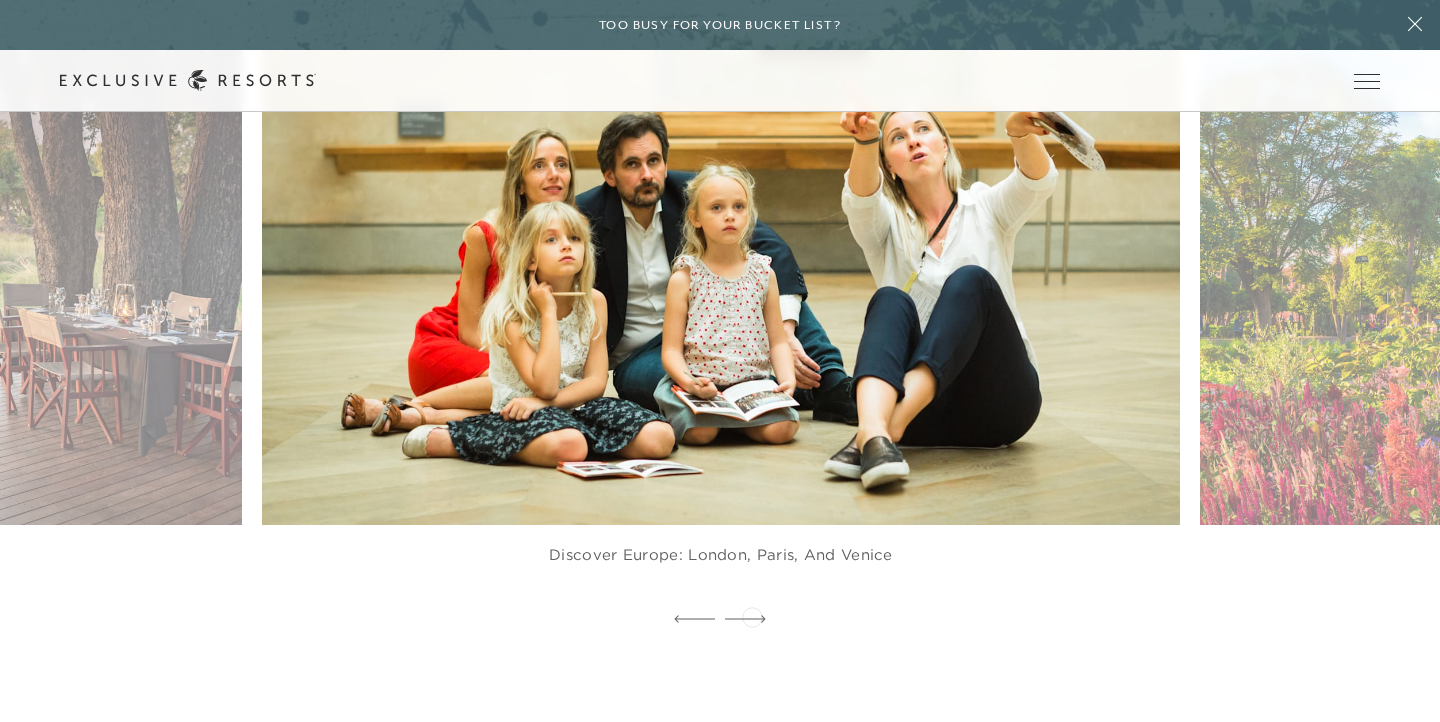 click 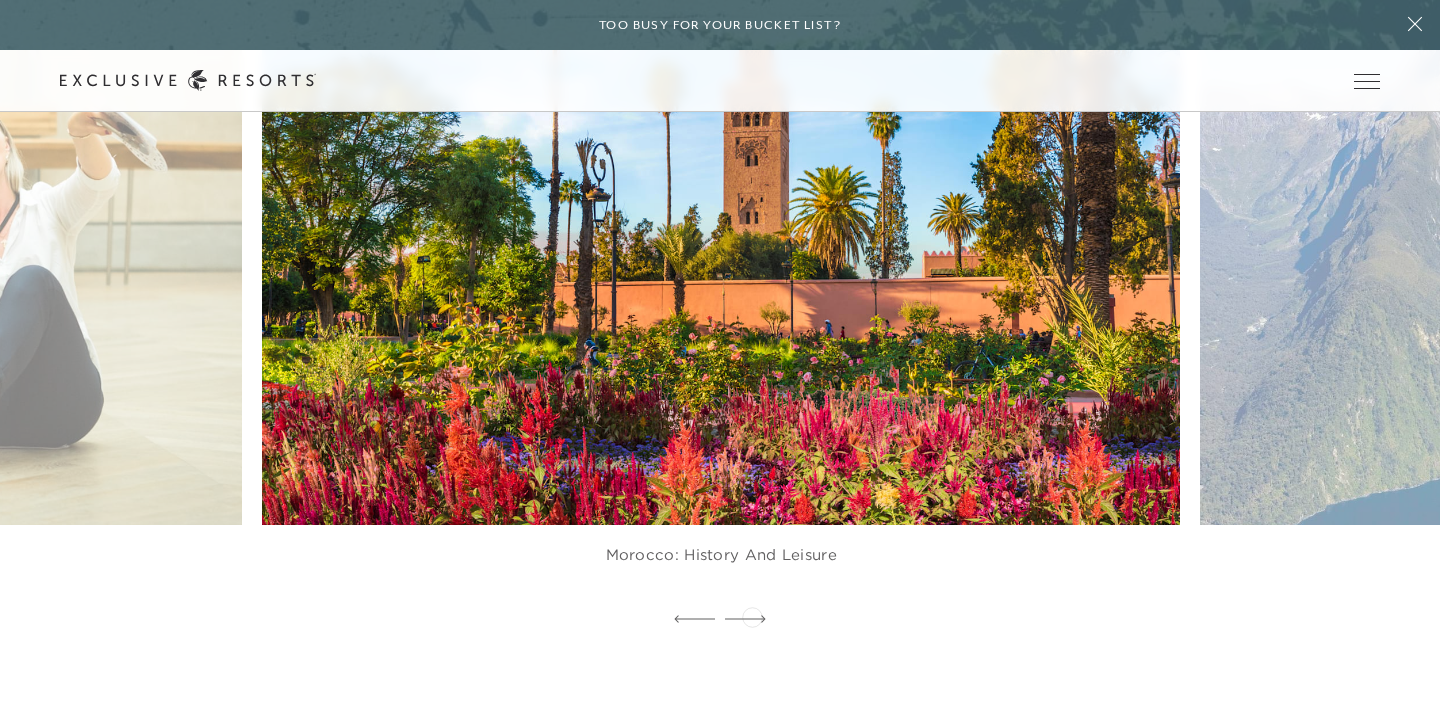 click 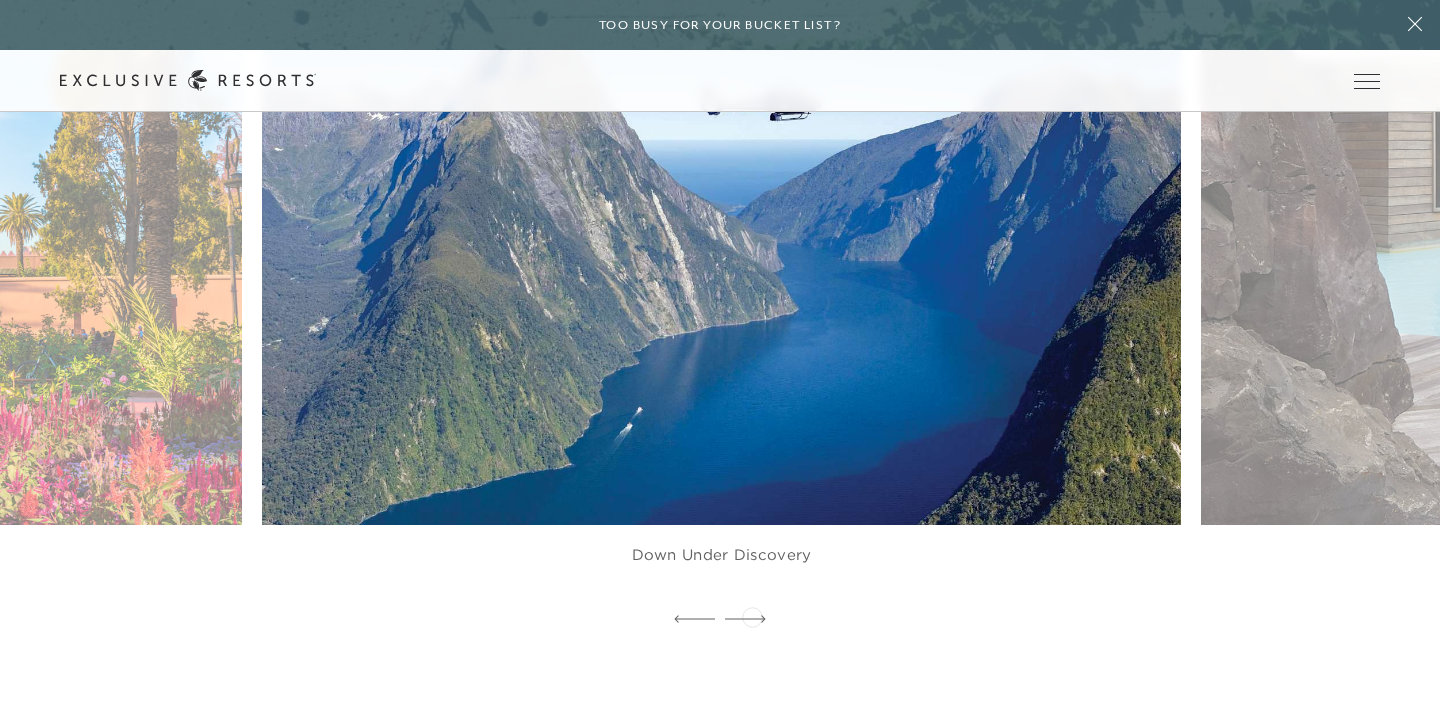 click 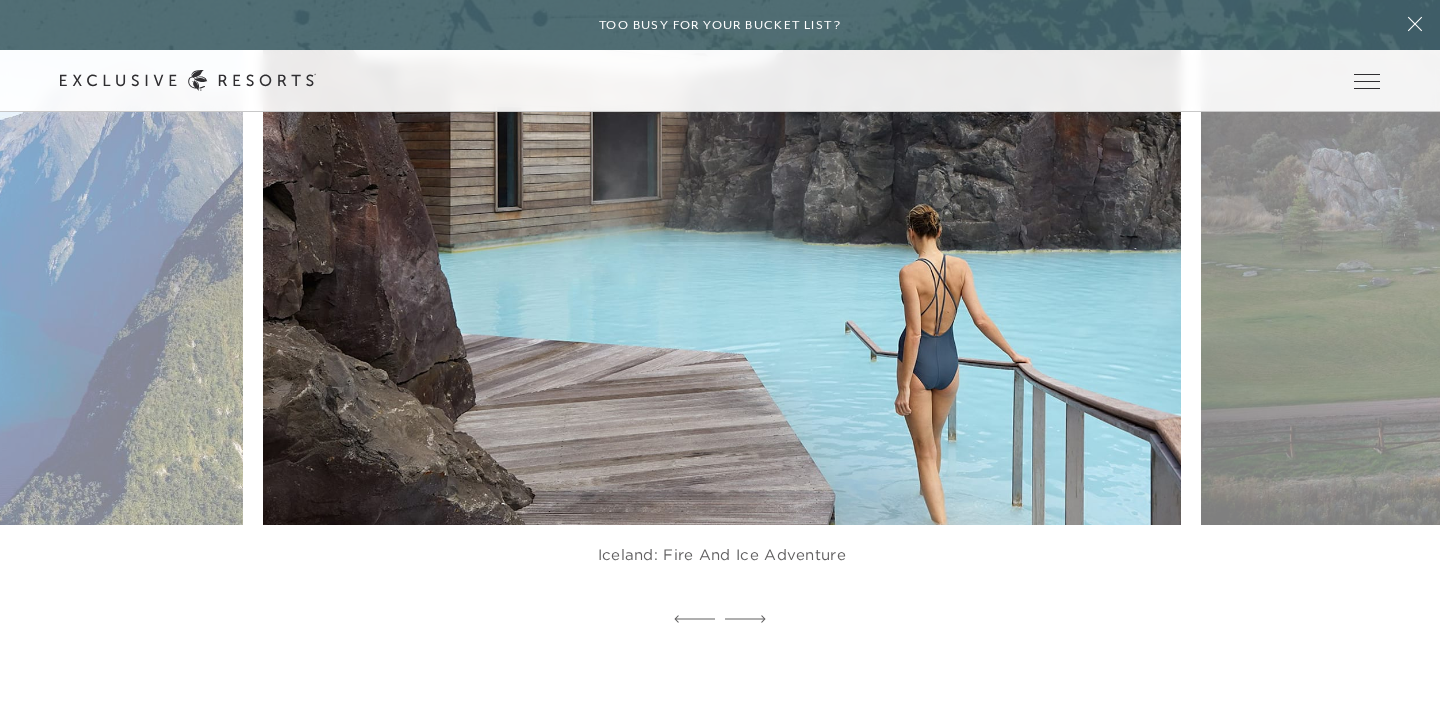 click 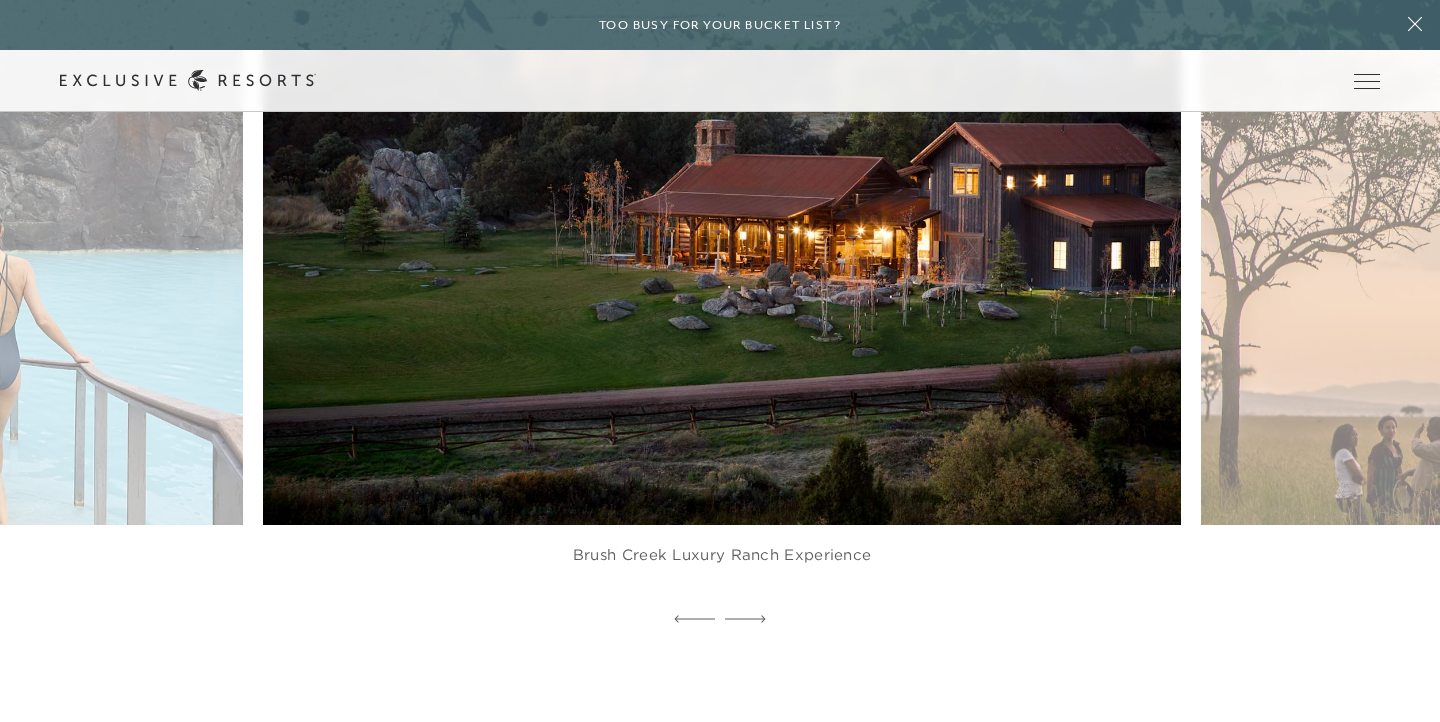 click 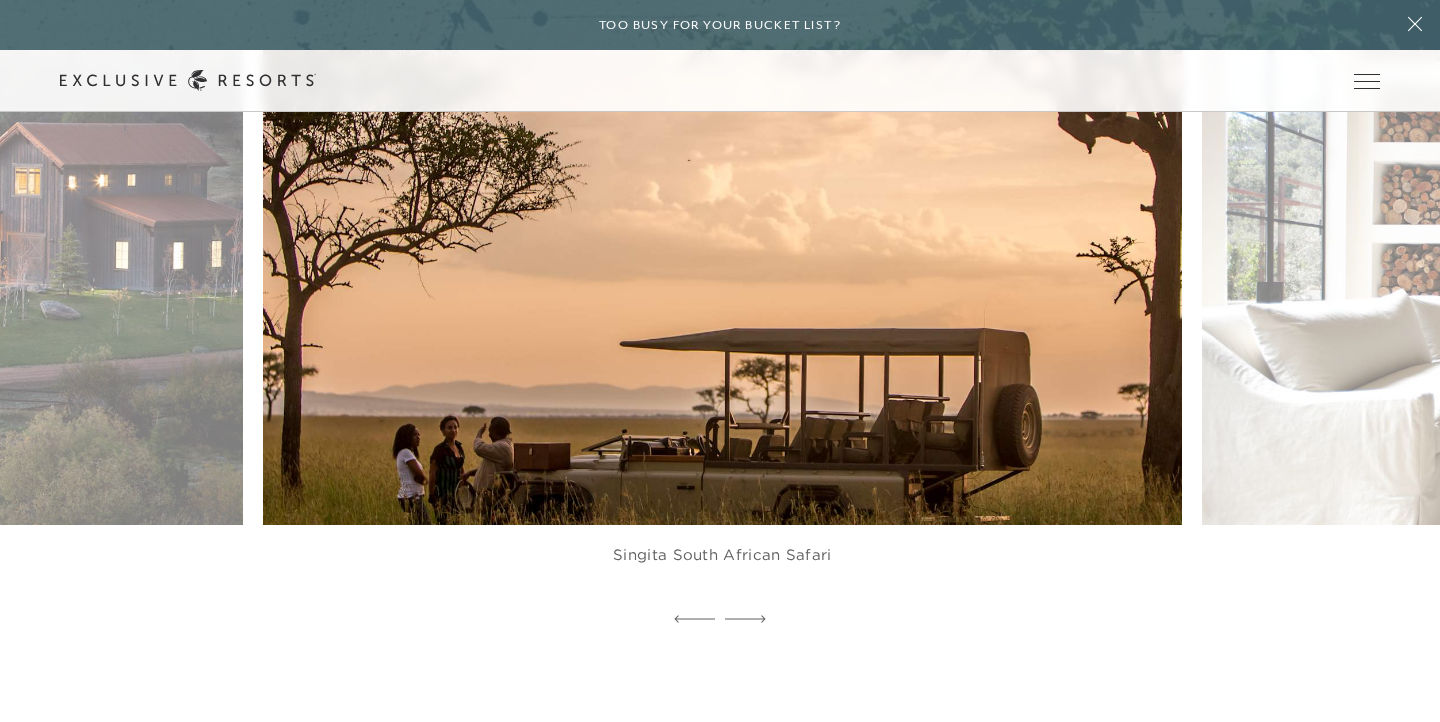 click 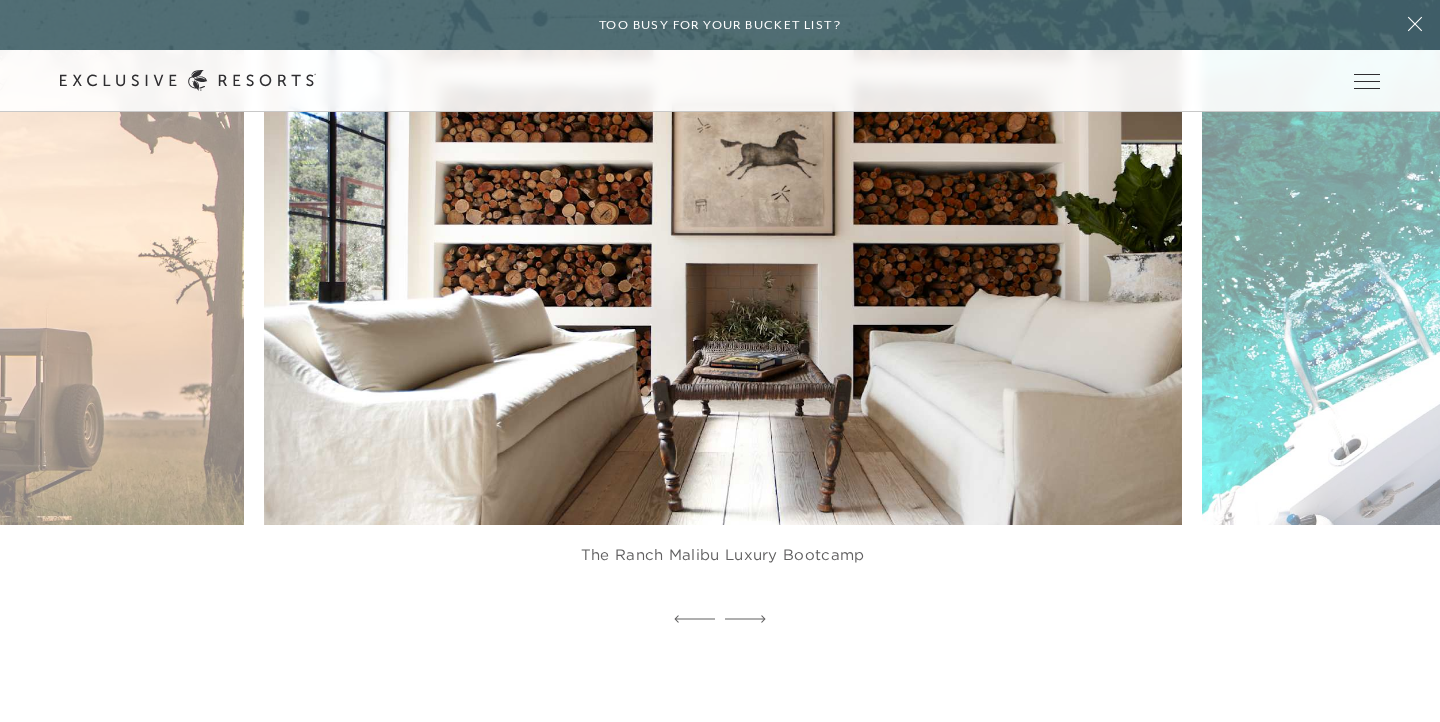 click 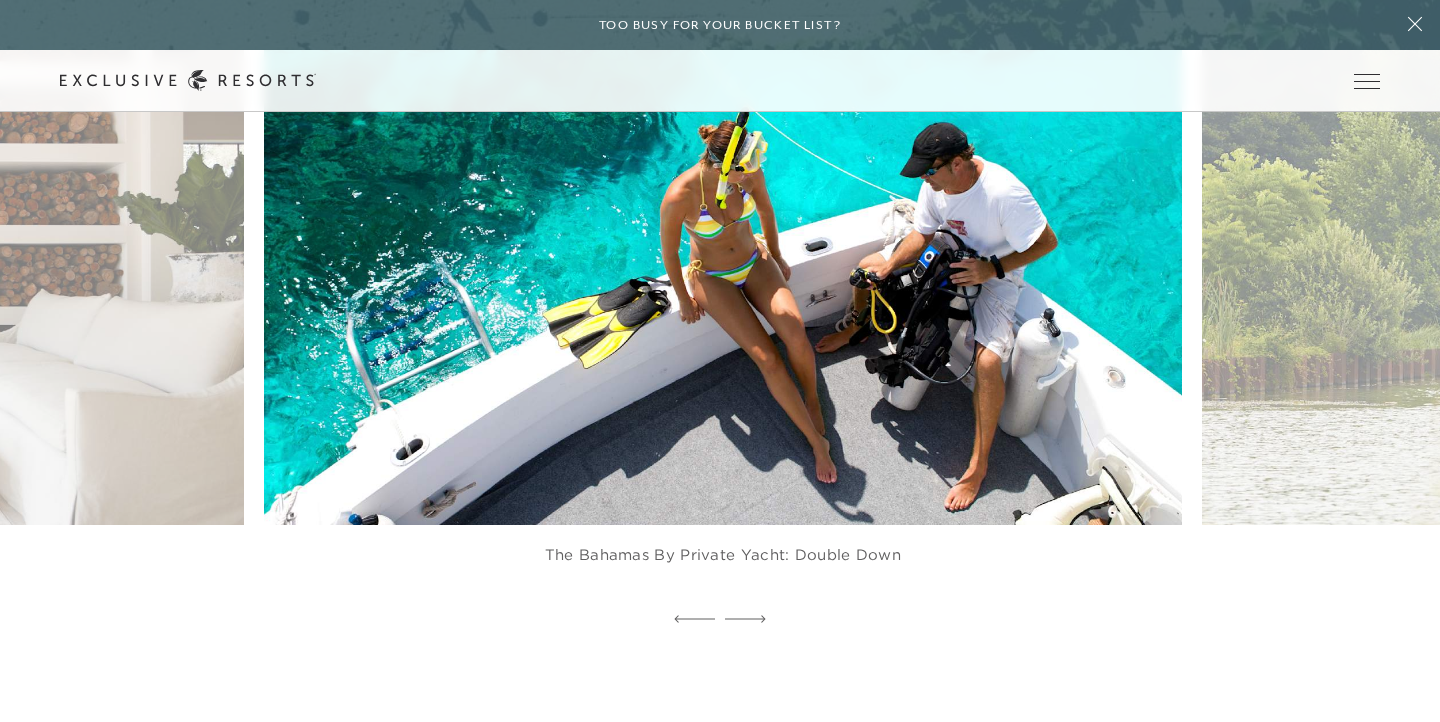 click 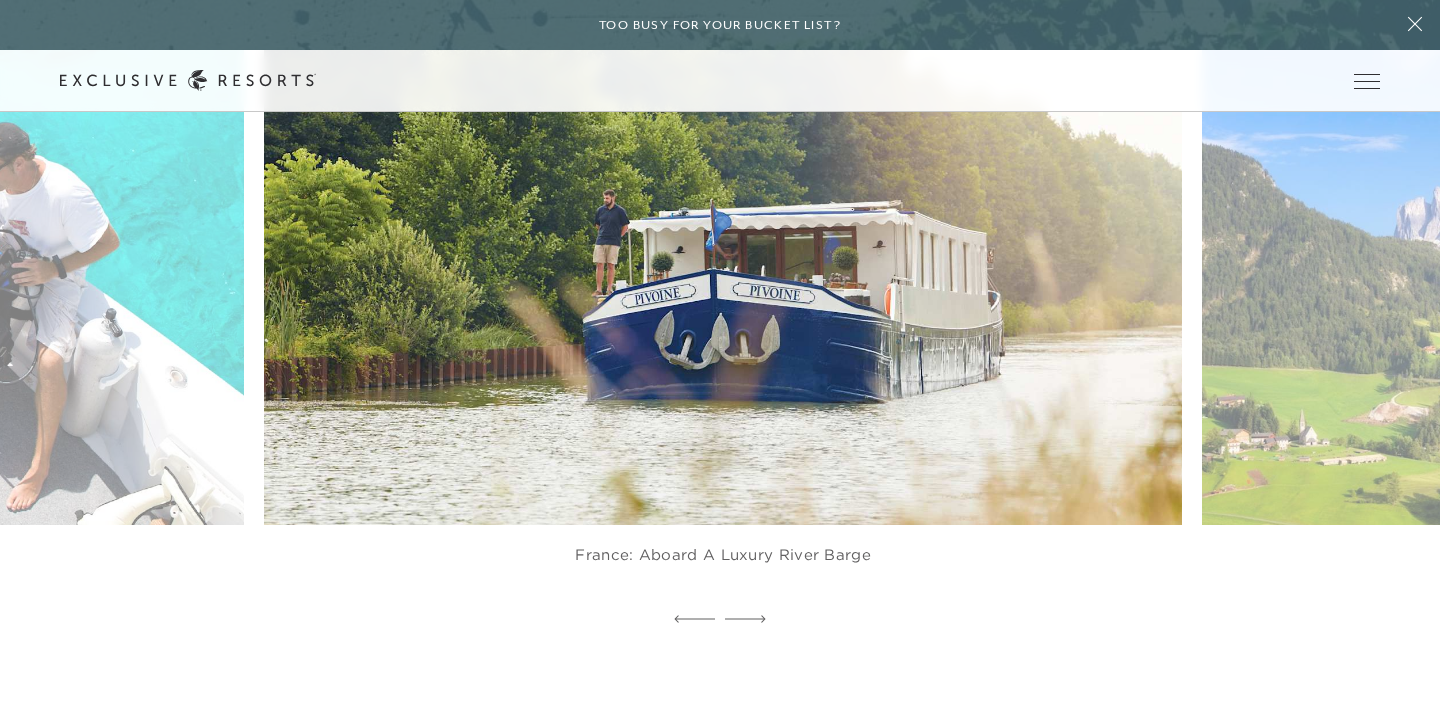click 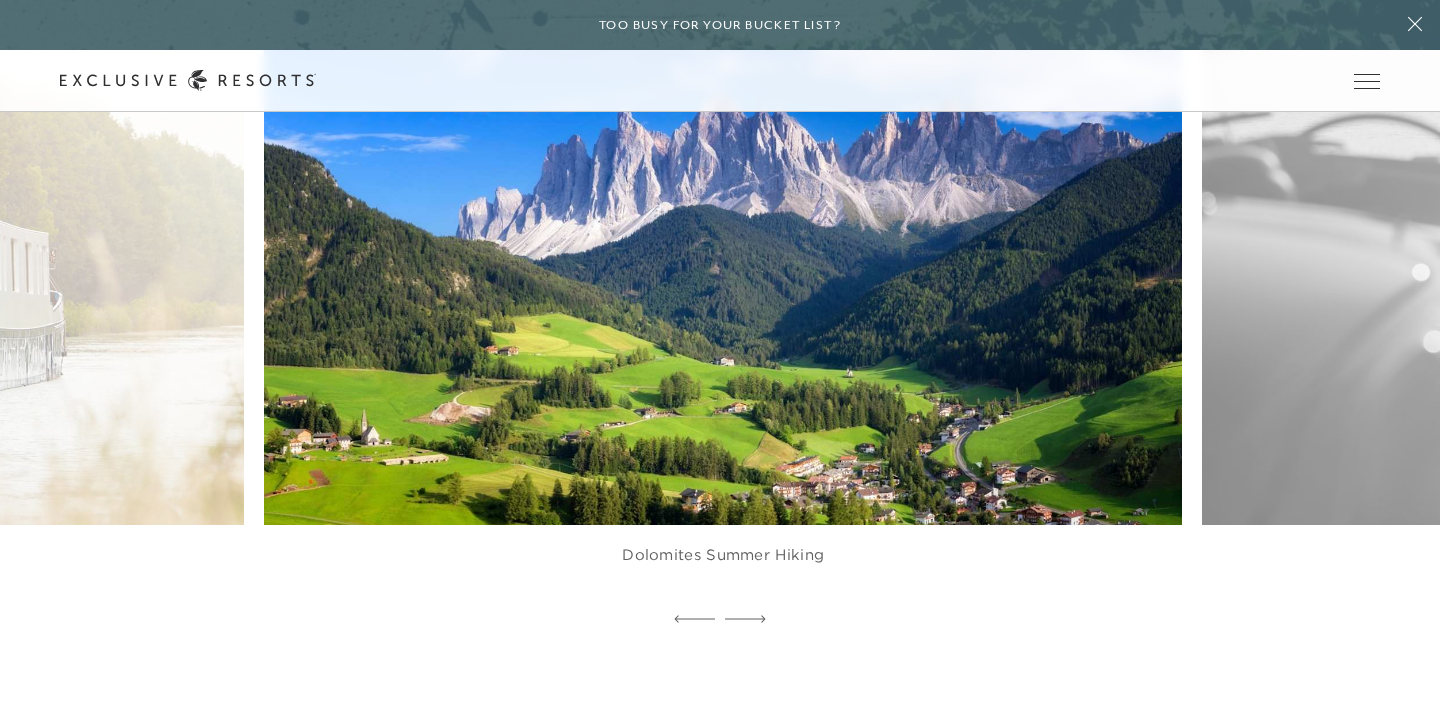 click 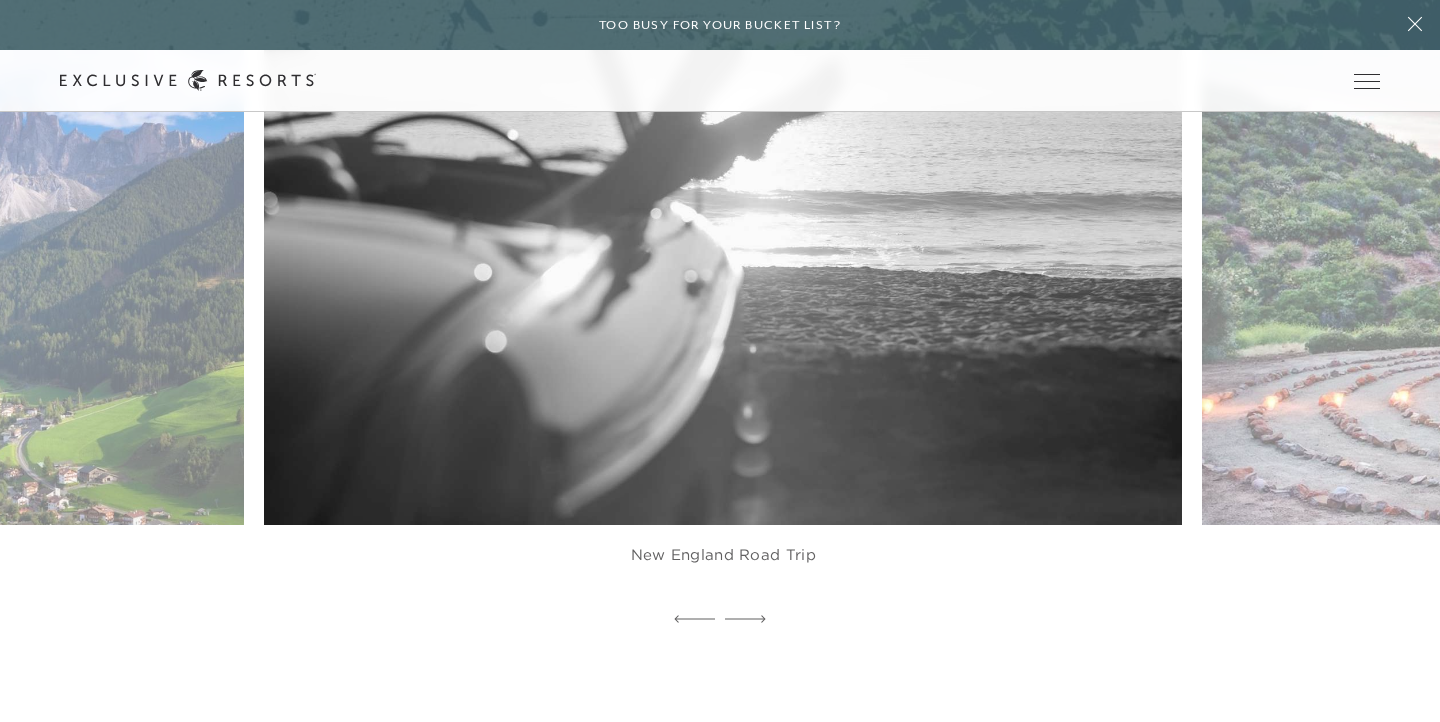 click 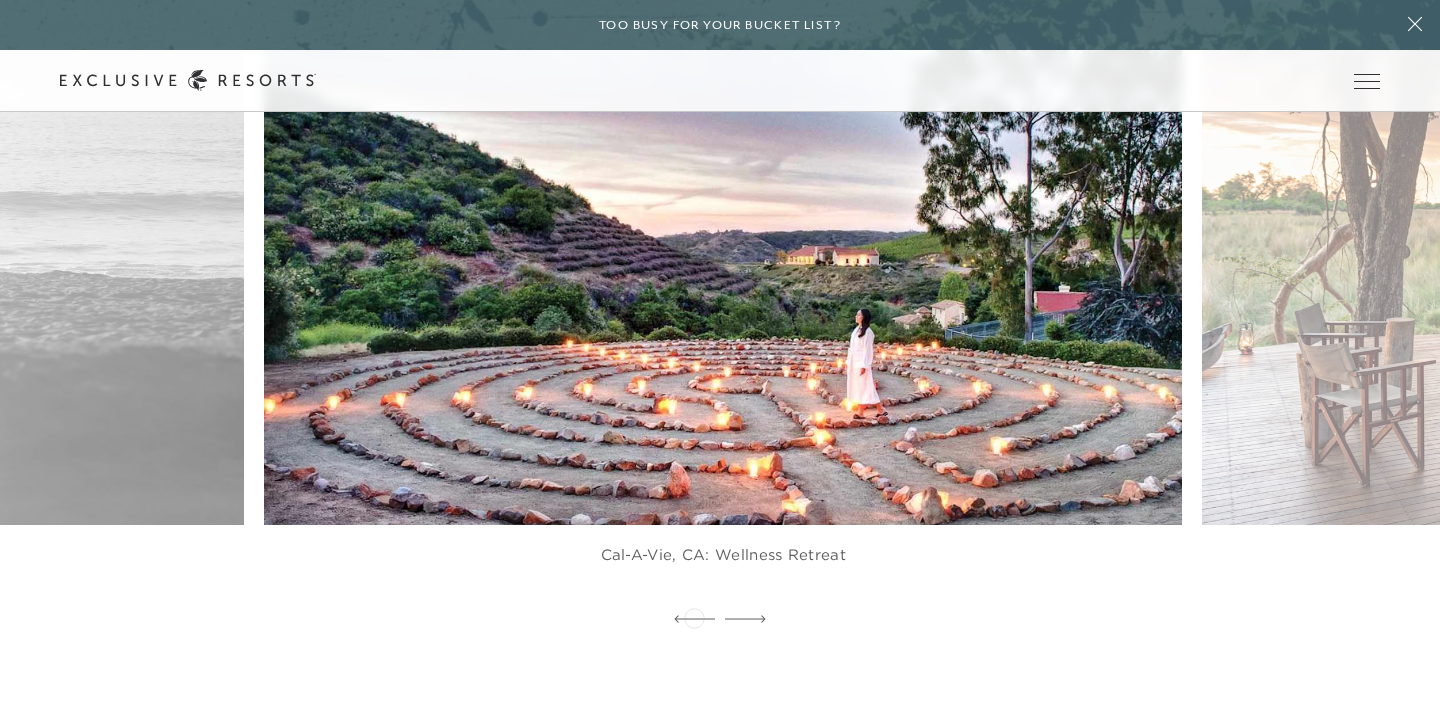 click 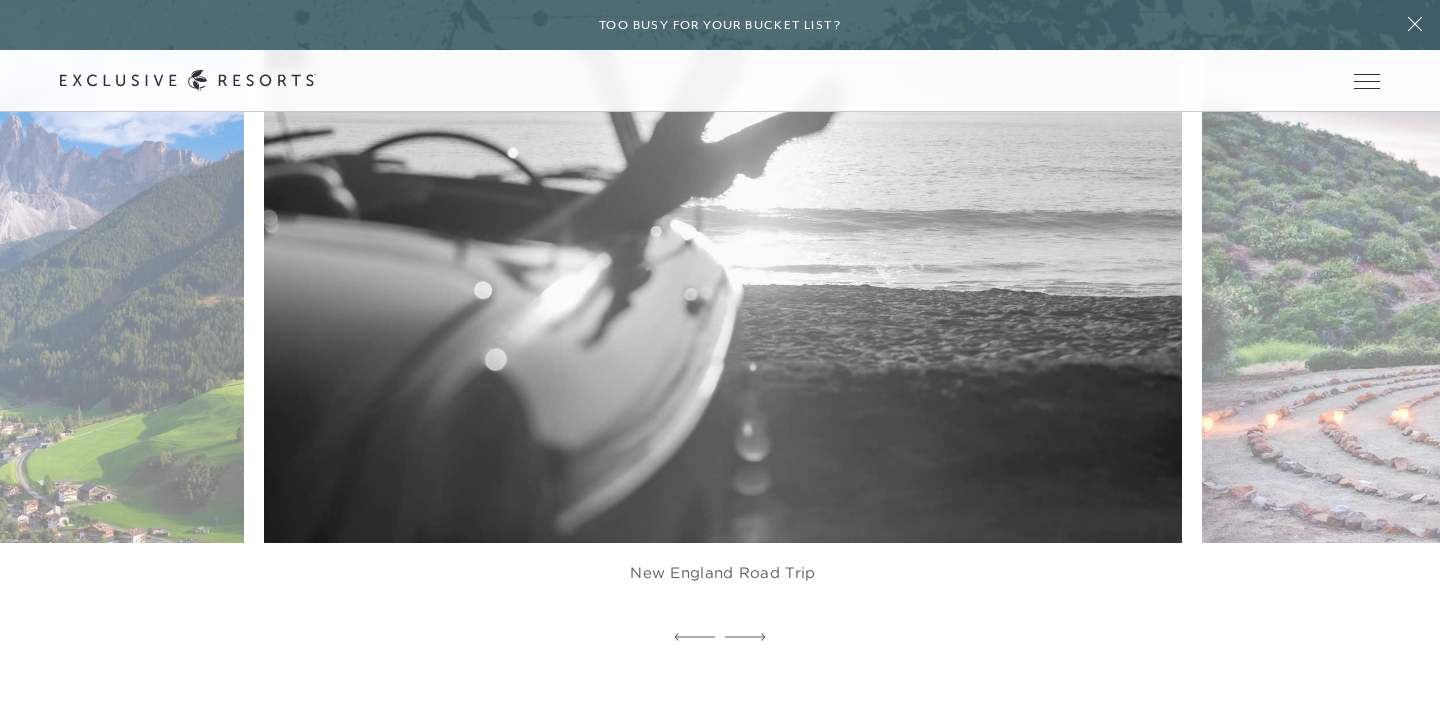 scroll, scrollTop: 1541, scrollLeft: 0, axis: vertical 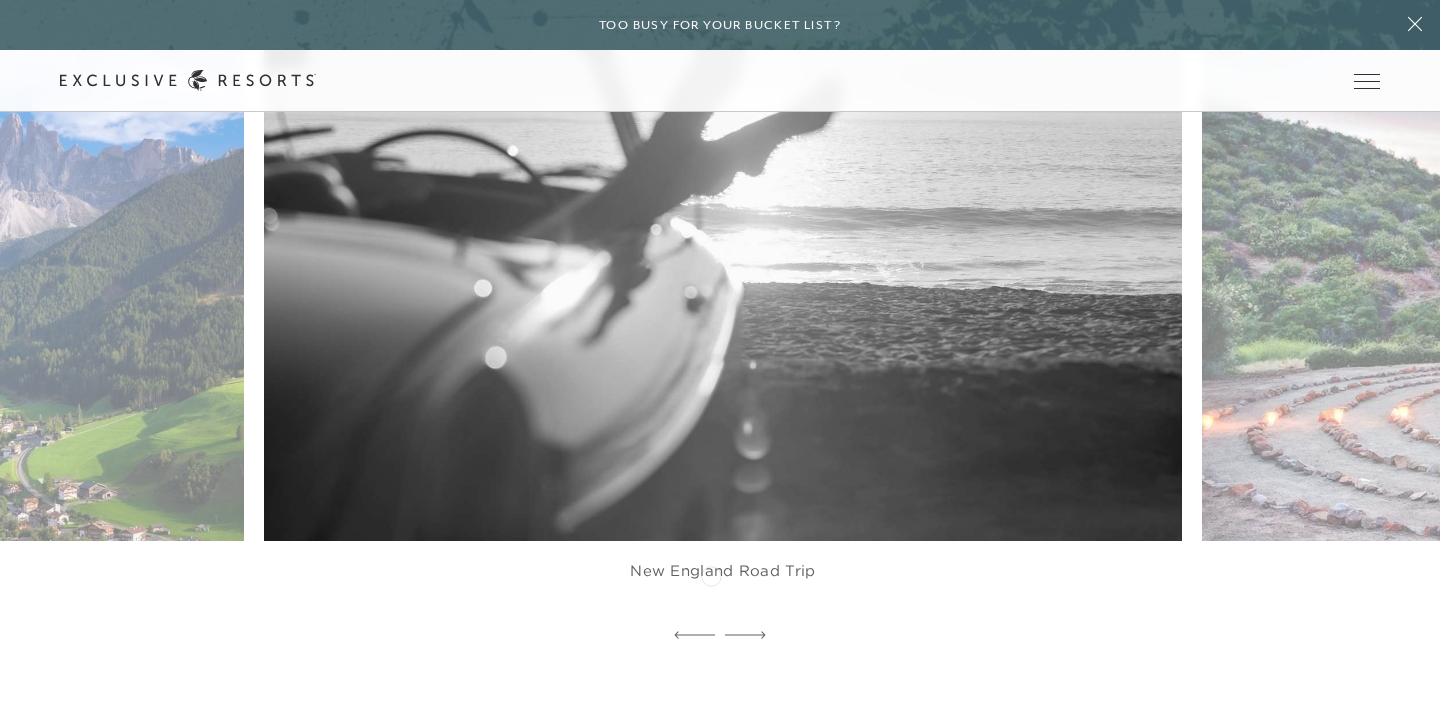 click on "New England Road Trip" at bounding box center [723, 581] 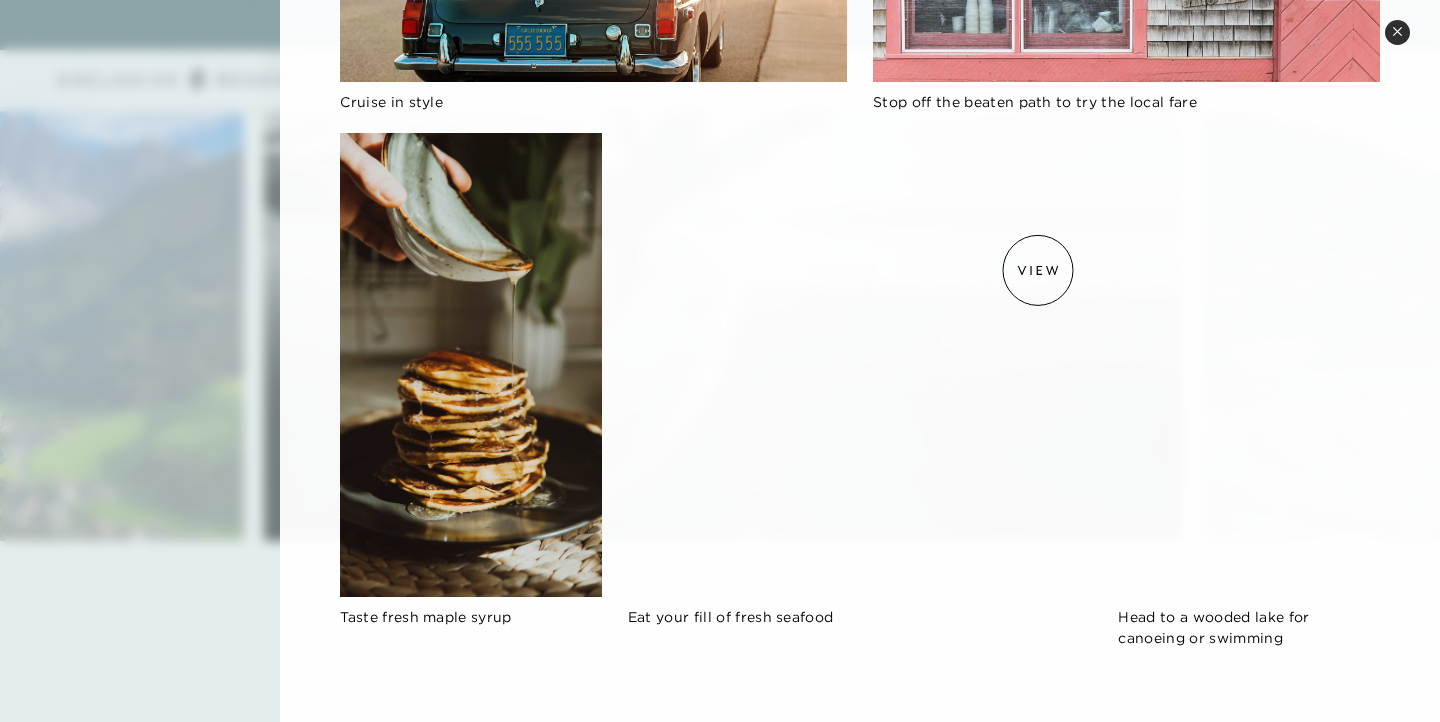 scroll, scrollTop: 978, scrollLeft: 0, axis: vertical 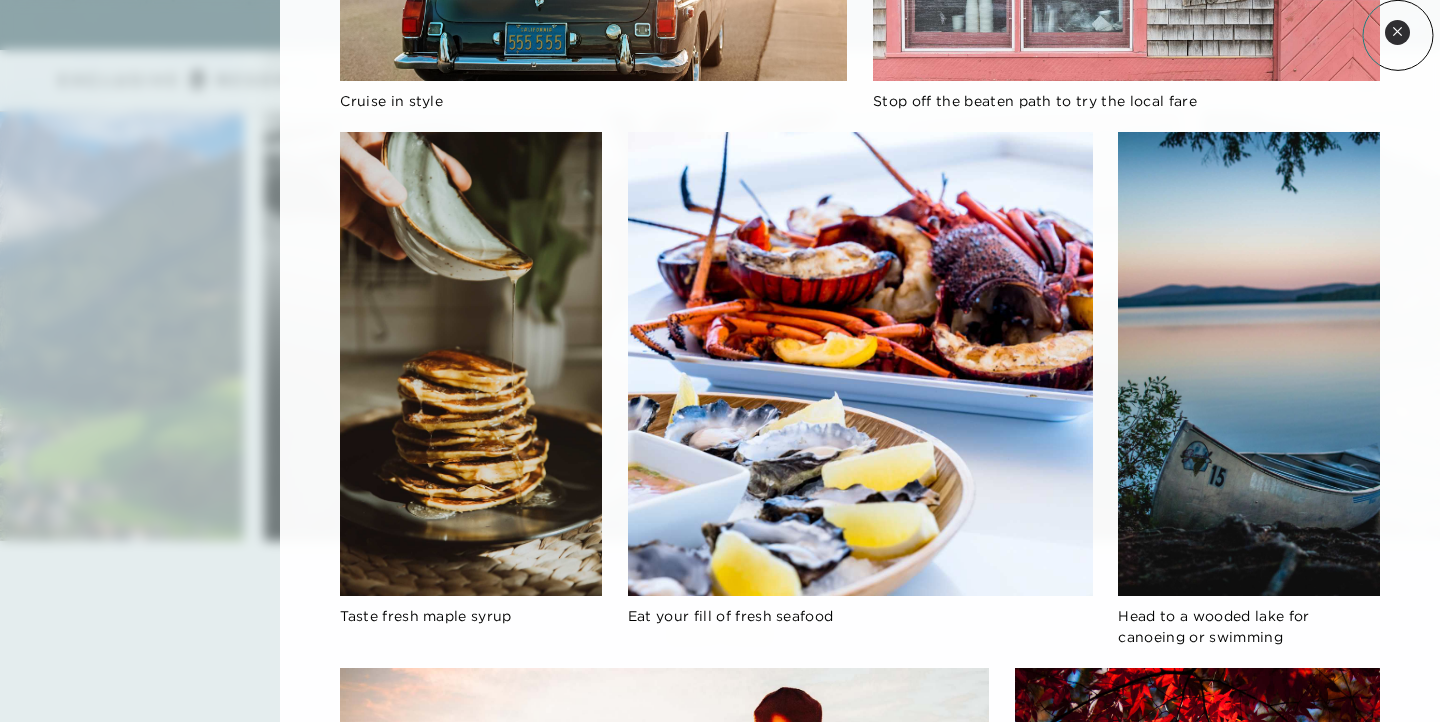 click 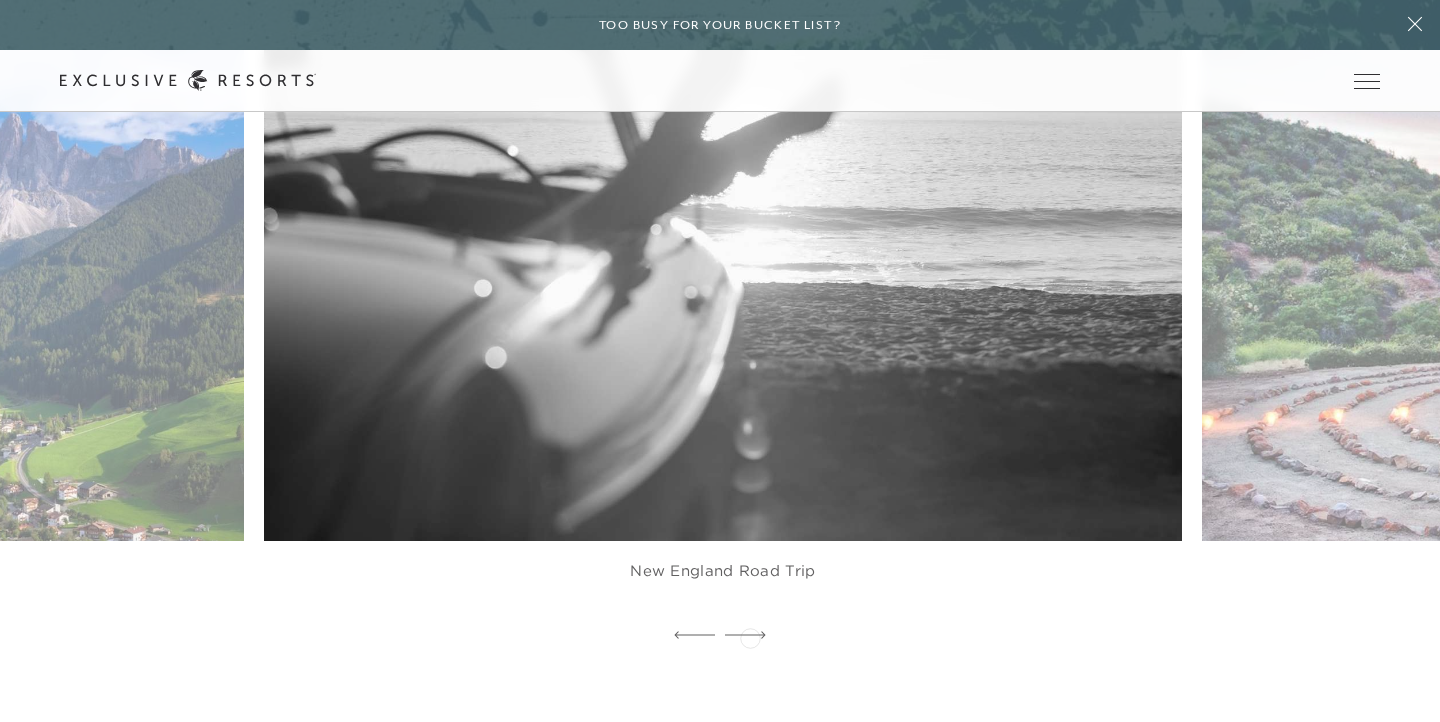 click 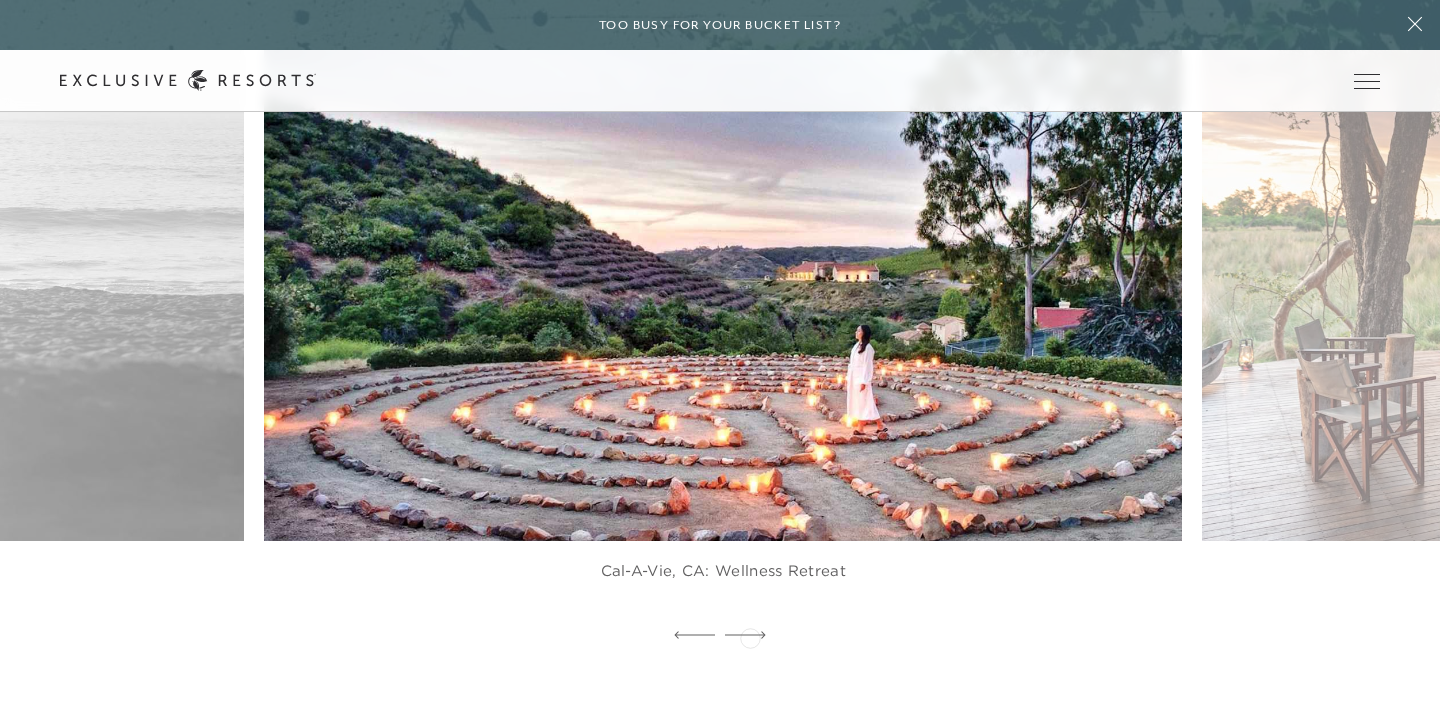 click 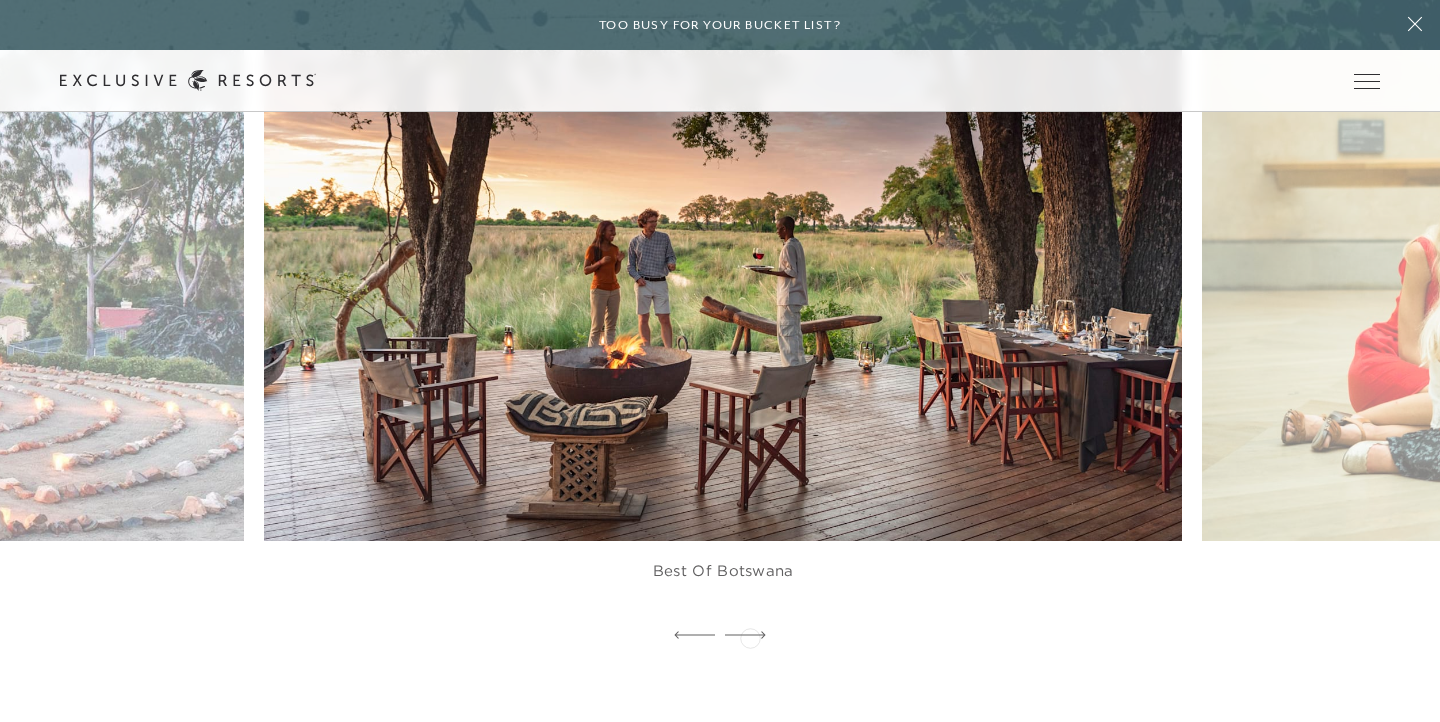 click 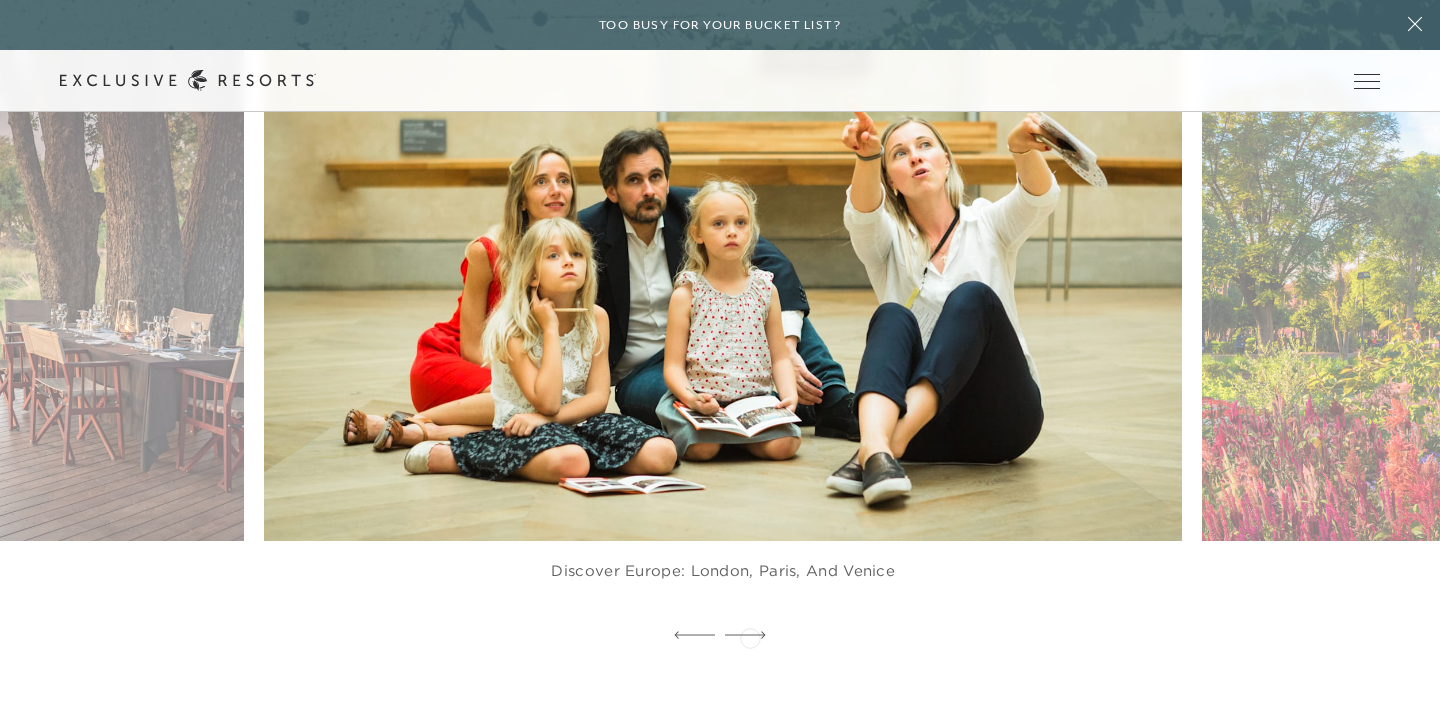 click 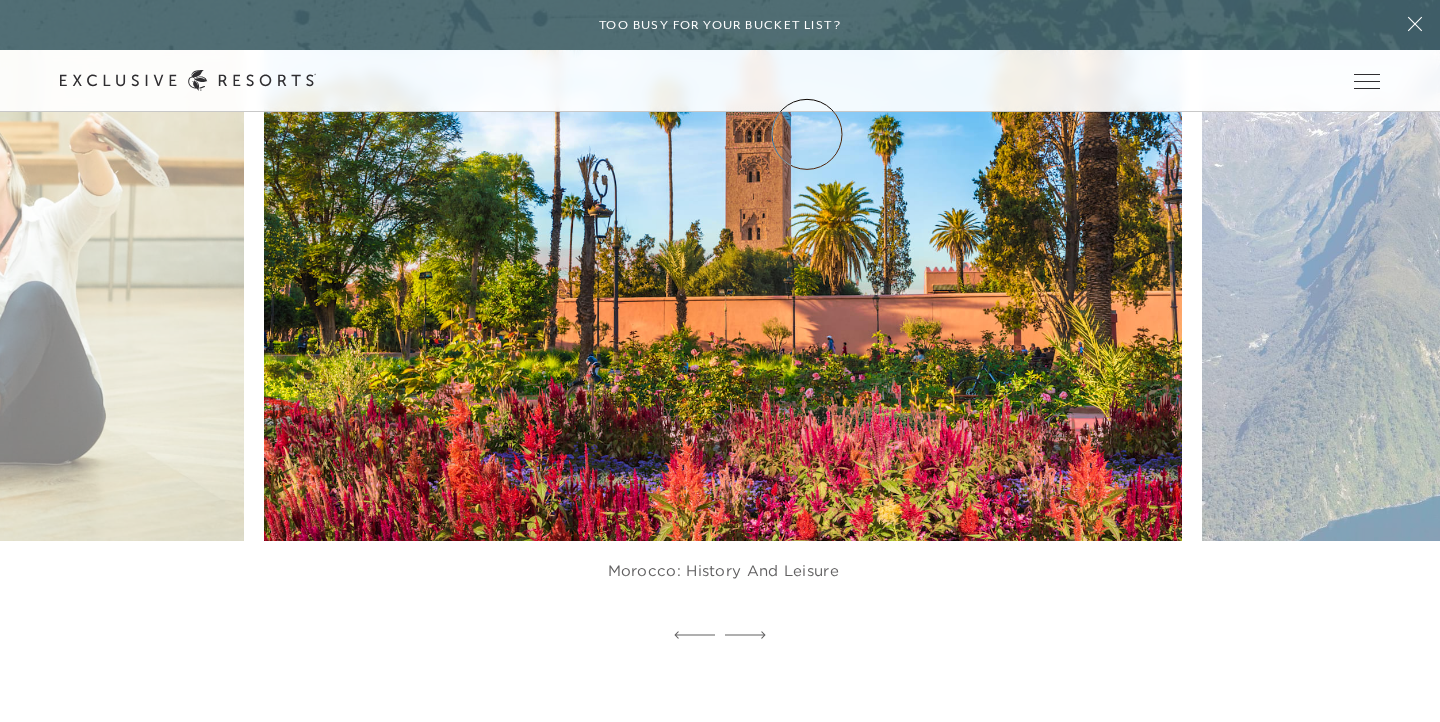 click on "Experience Collection" at bounding box center [0, 0] 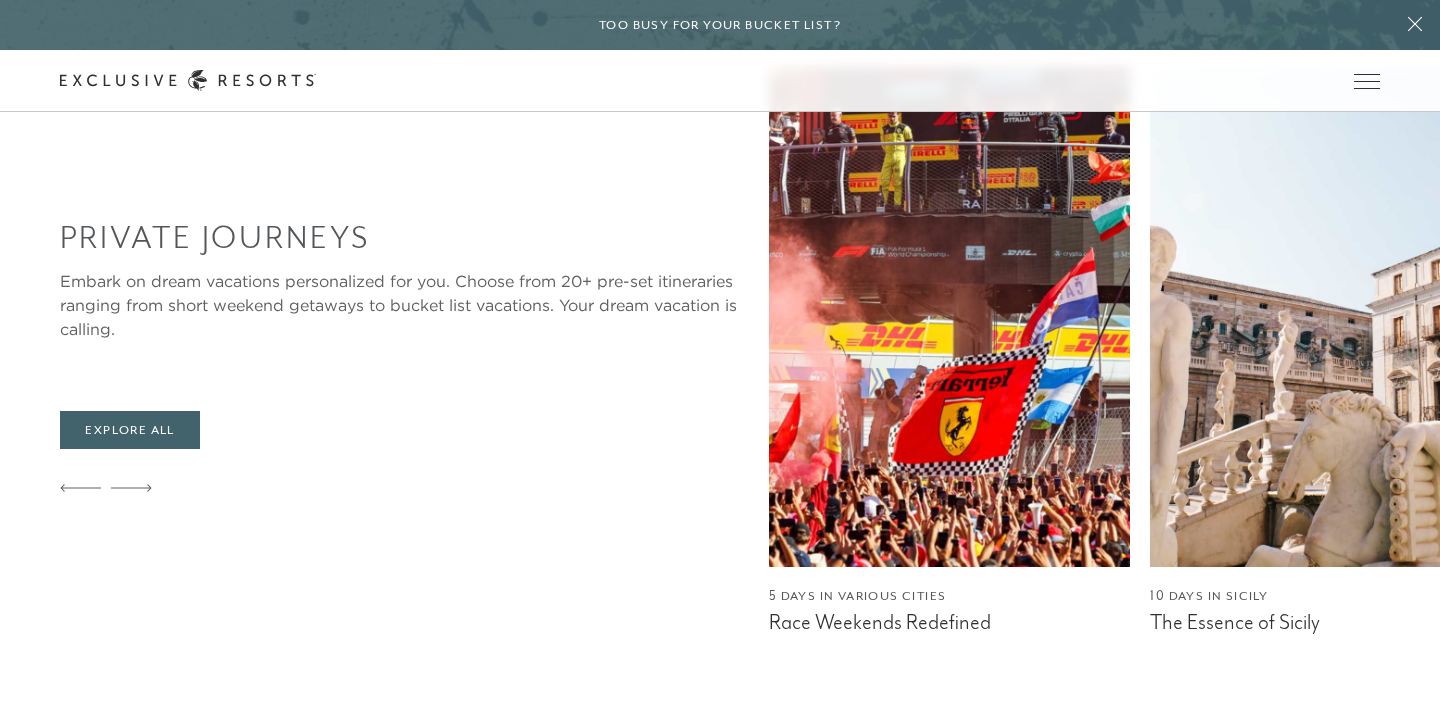 scroll, scrollTop: 1811, scrollLeft: 0, axis: vertical 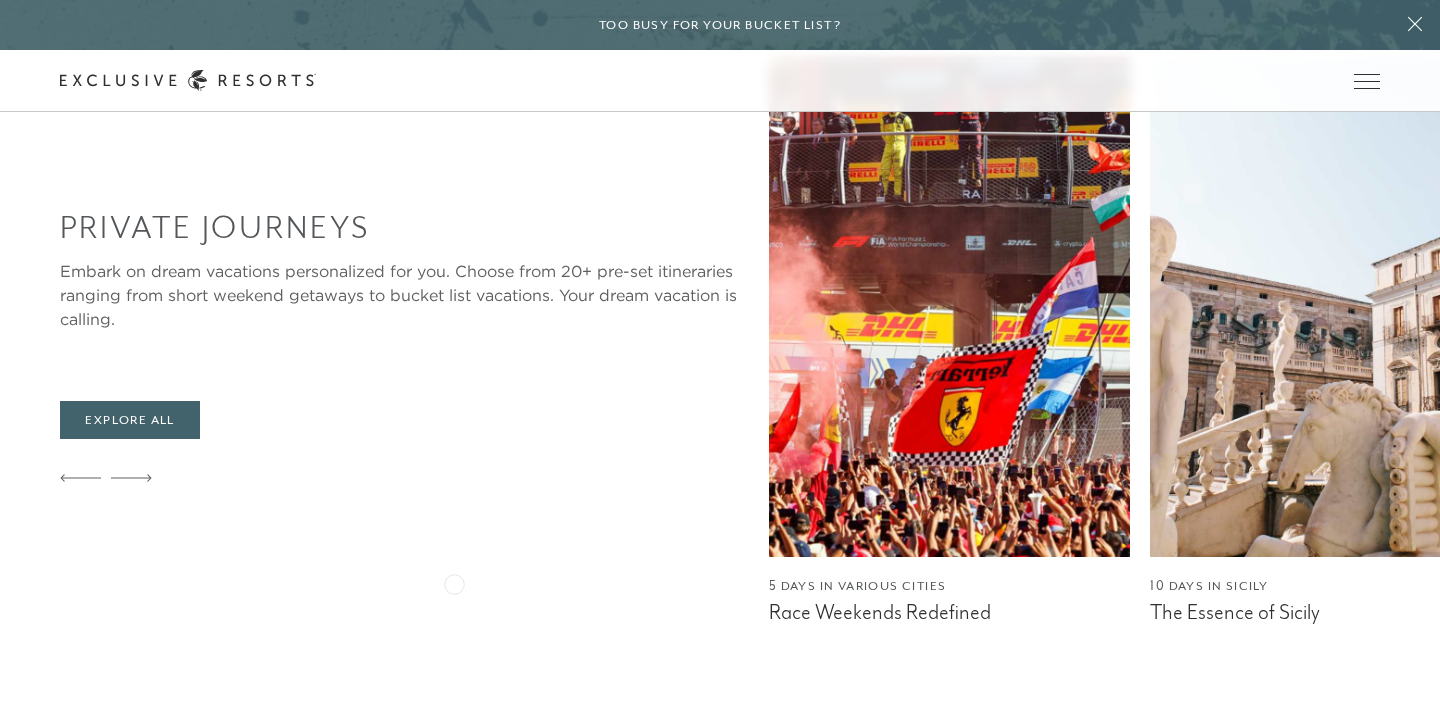 click on "Race Weekends Redefined" at bounding box center (949, 612) 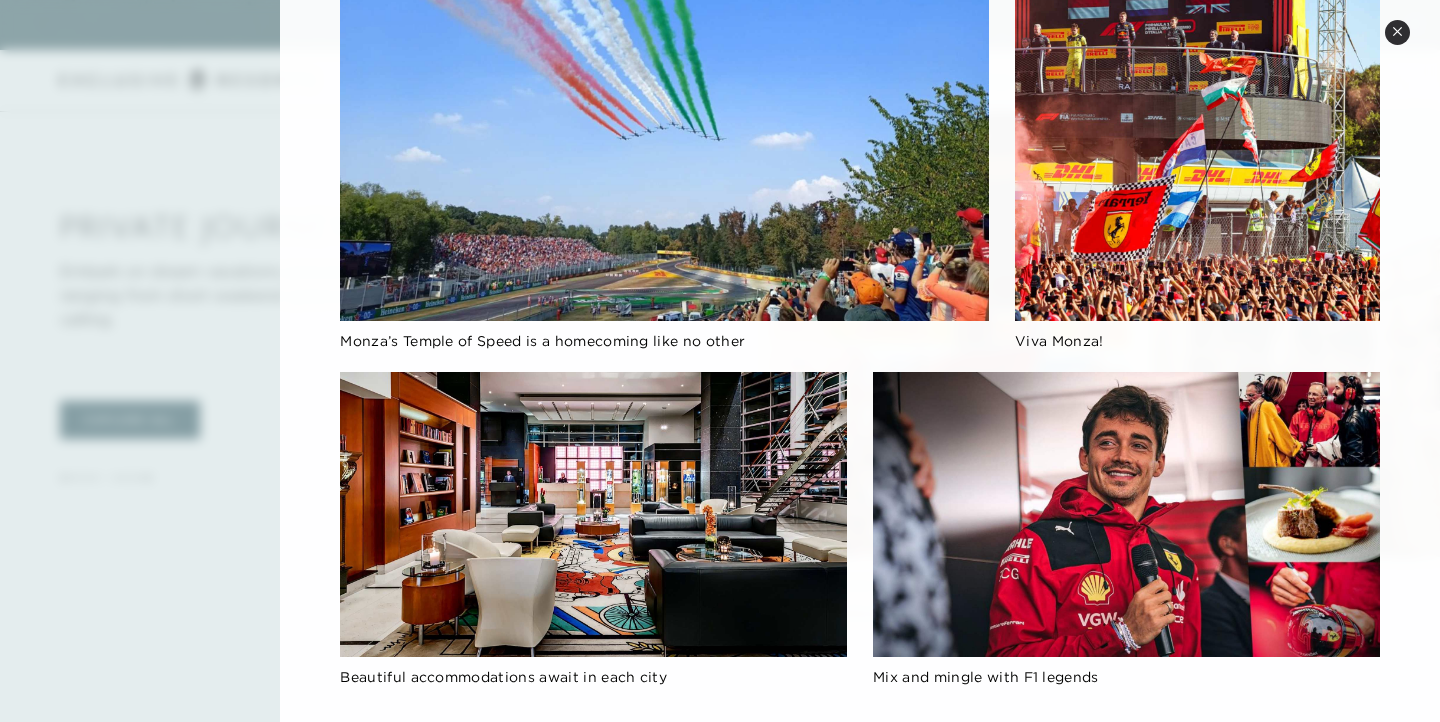 scroll, scrollTop: 1709, scrollLeft: 0, axis: vertical 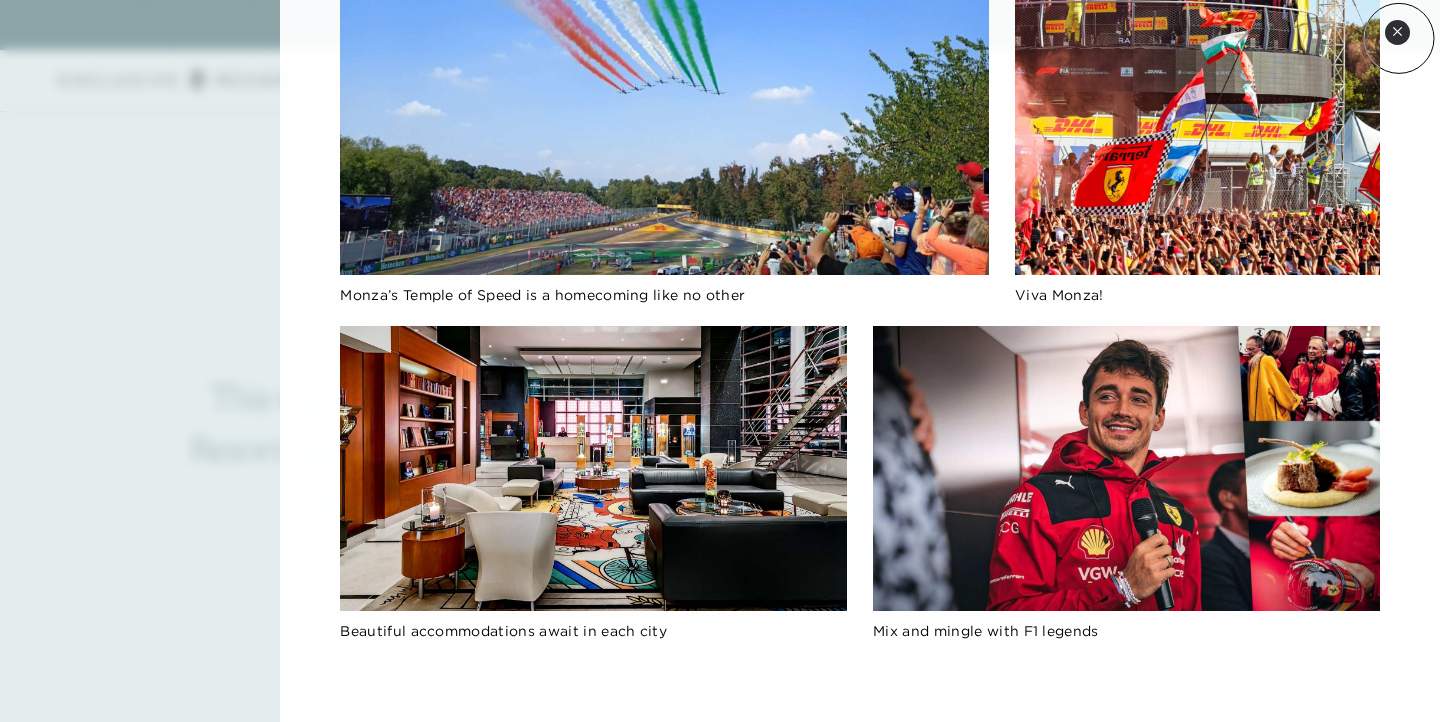 click on "Close quickview" at bounding box center [1397, 32] 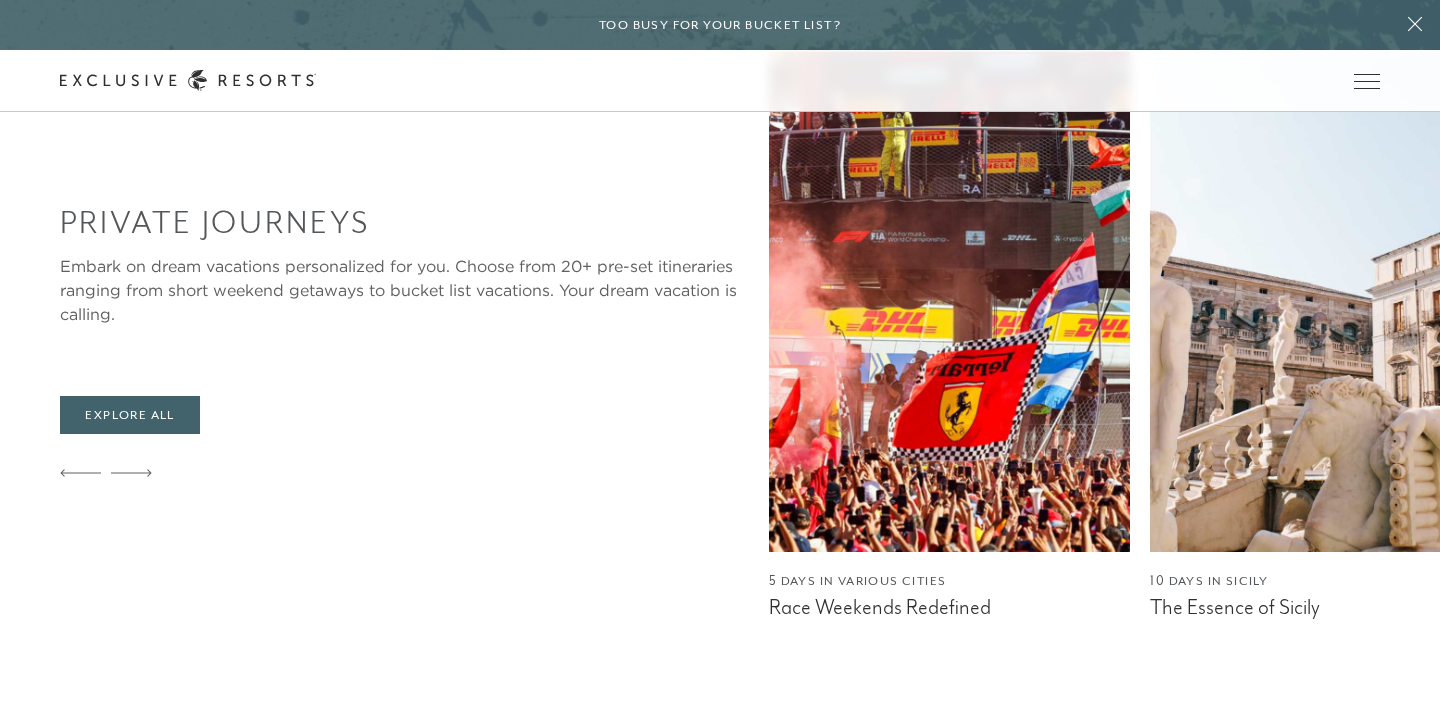 scroll, scrollTop: 1807, scrollLeft: 0, axis: vertical 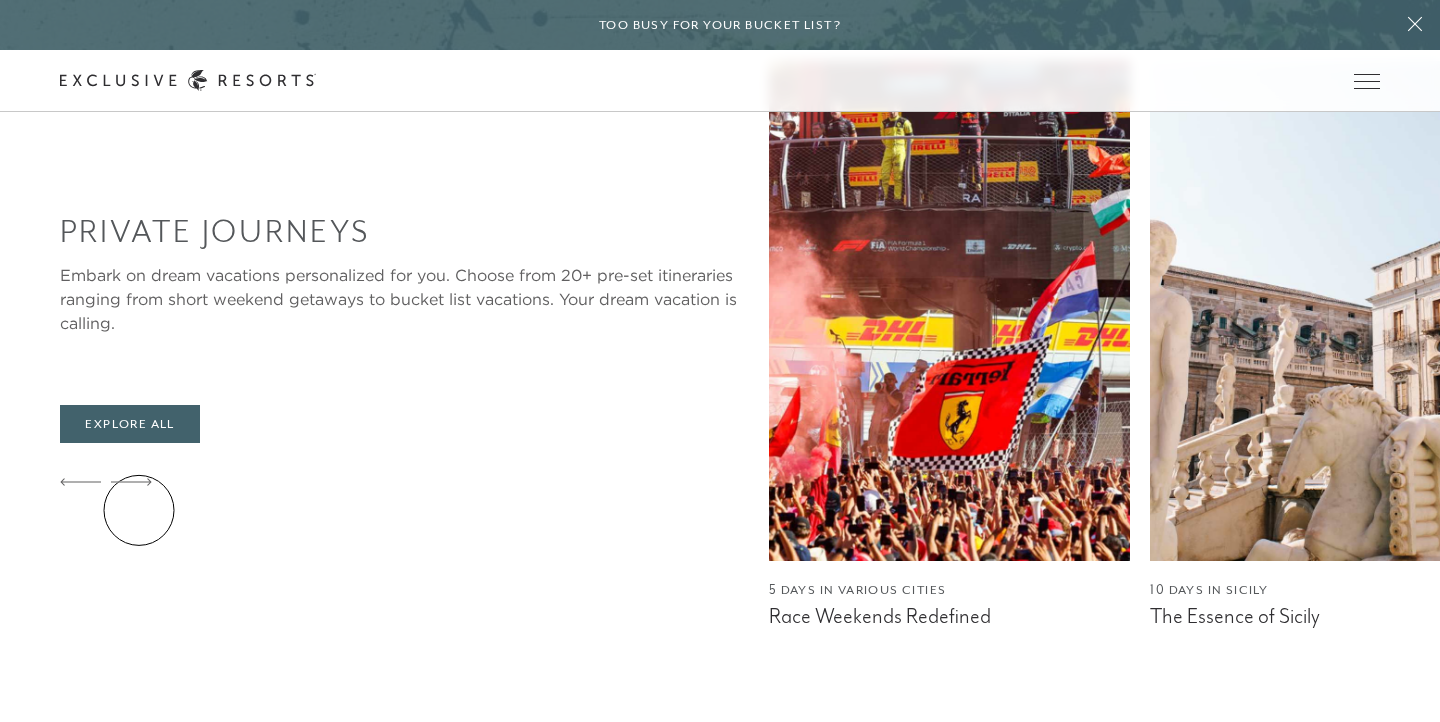 click at bounding box center (131, 483) 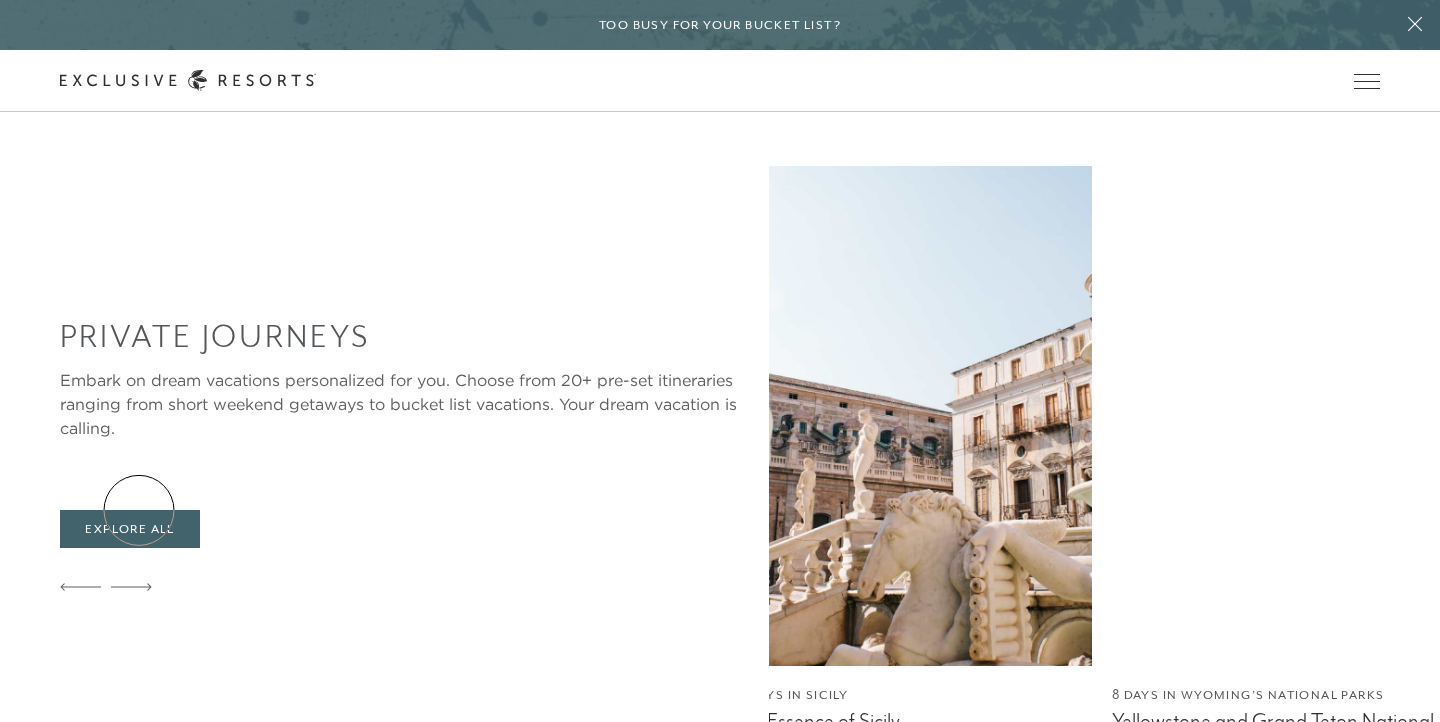 scroll, scrollTop: 1706, scrollLeft: 0, axis: vertical 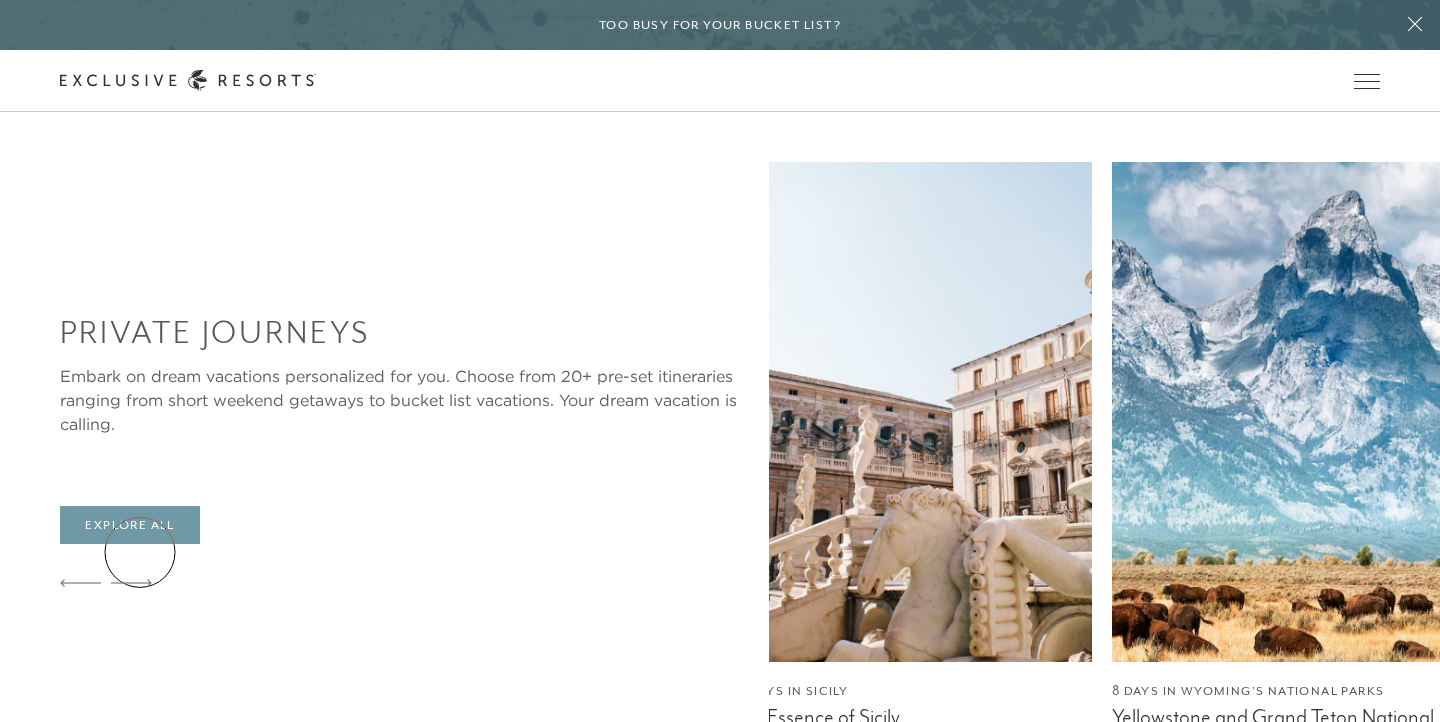 click on "Explore All" at bounding box center (129, 525) 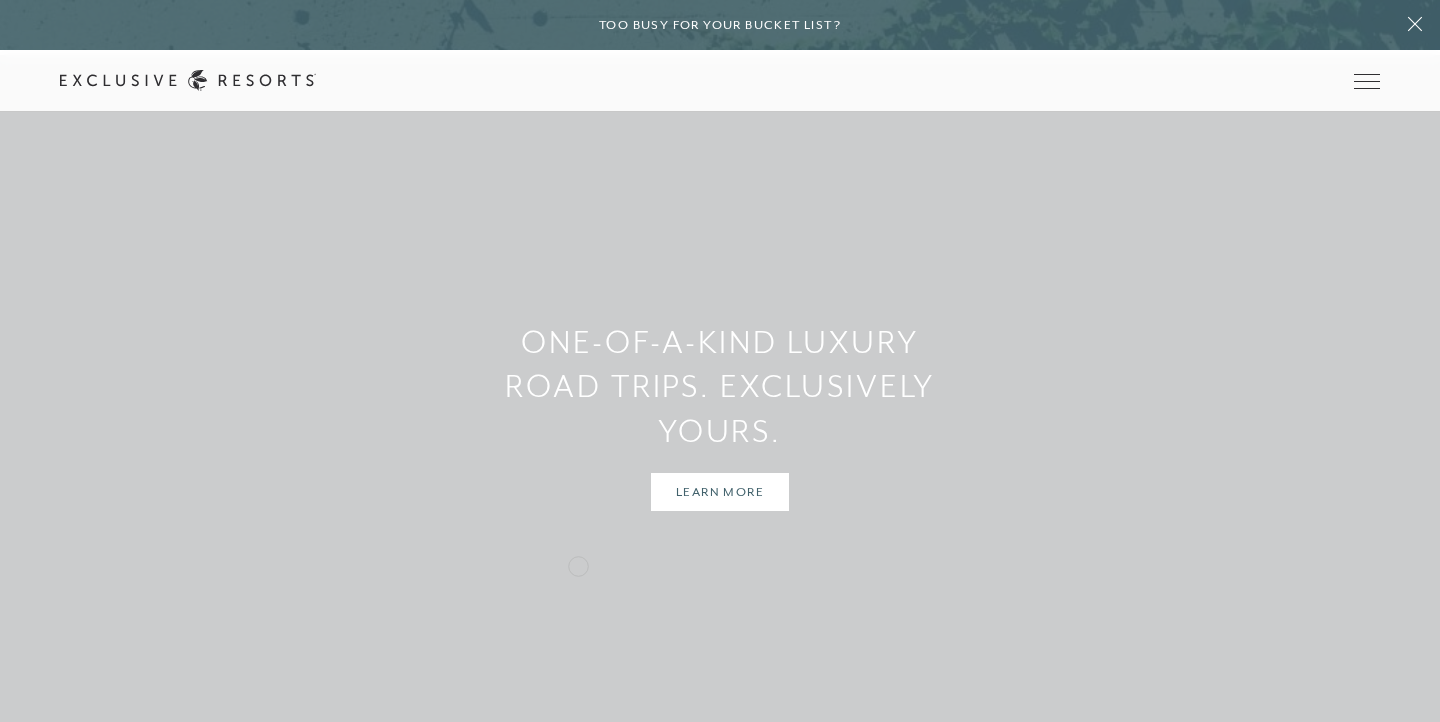 scroll, scrollTop: 2275, scrollLeft: 0, axis: vertical 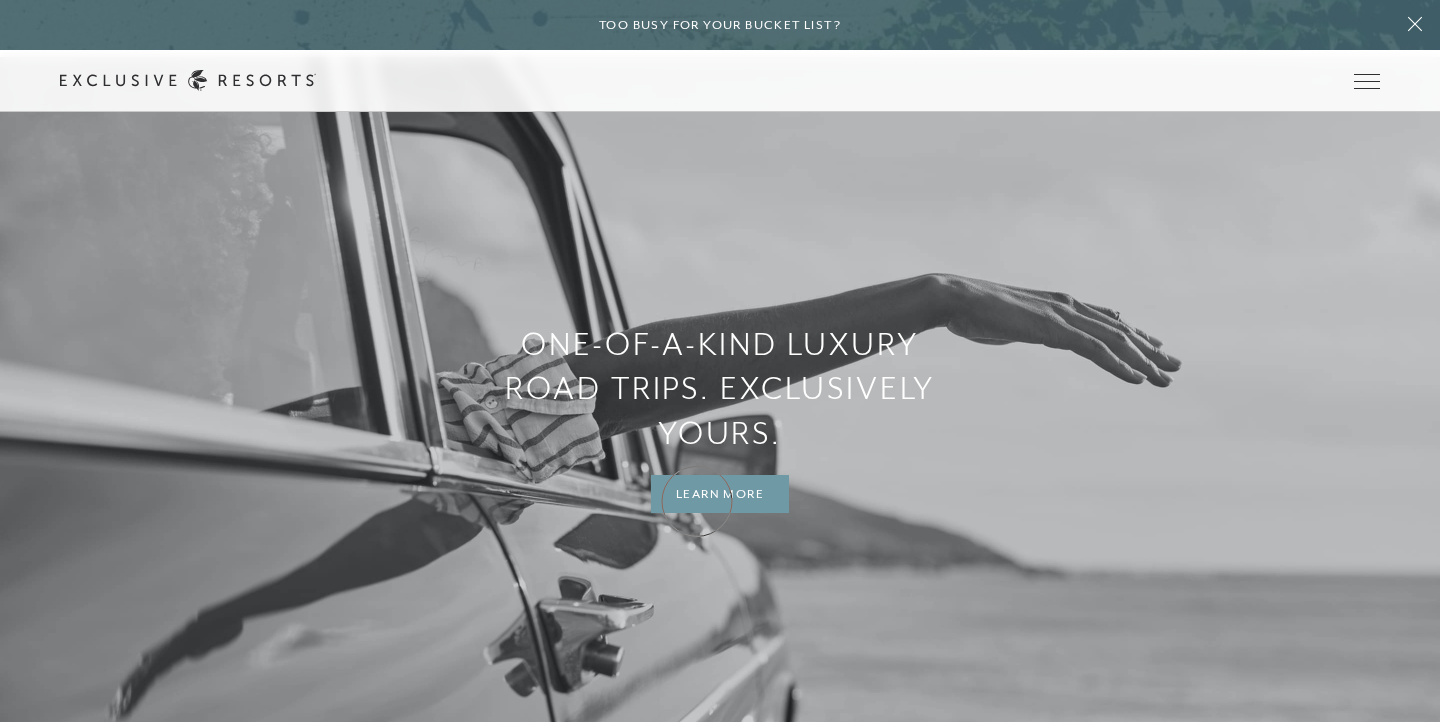 click on "Learn More" at bounding box center (720, 494) 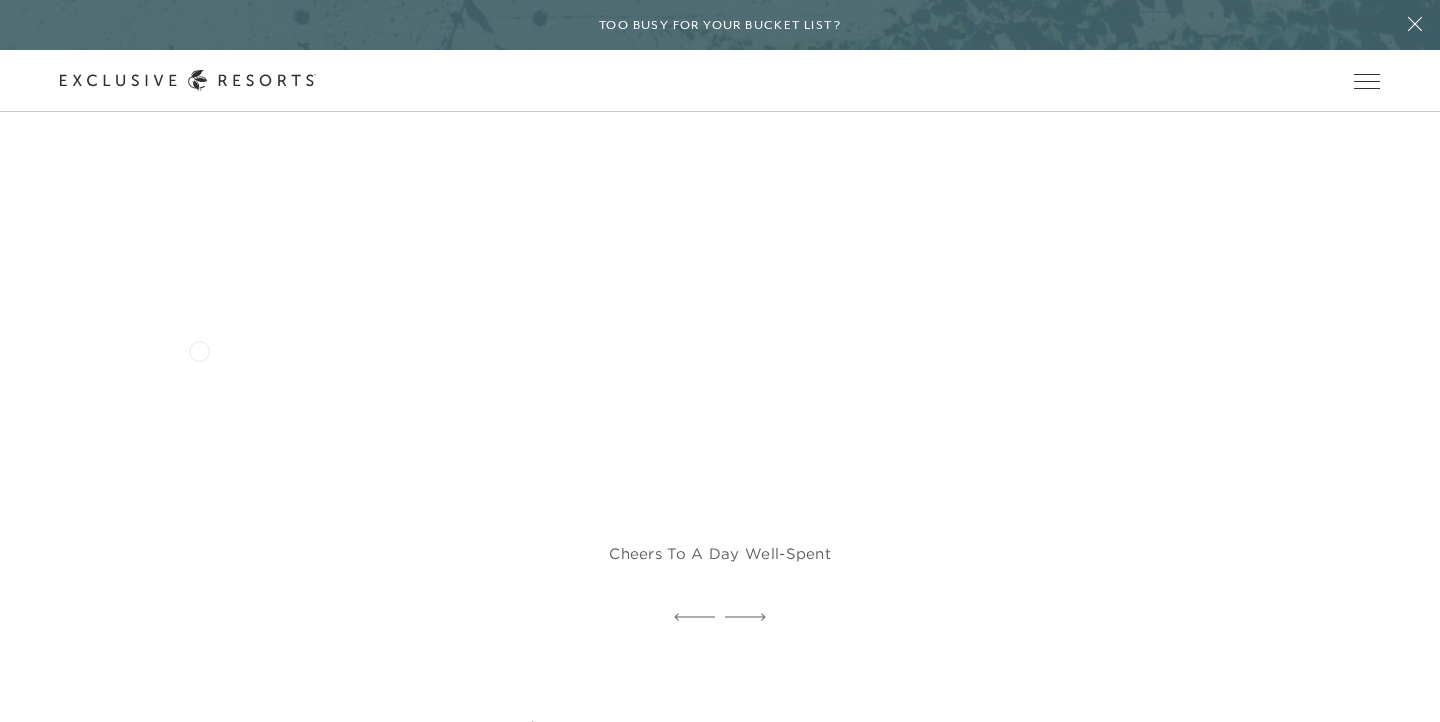 scroll, scrollTop: 2773, scrollLeft: 0, axis: vertical 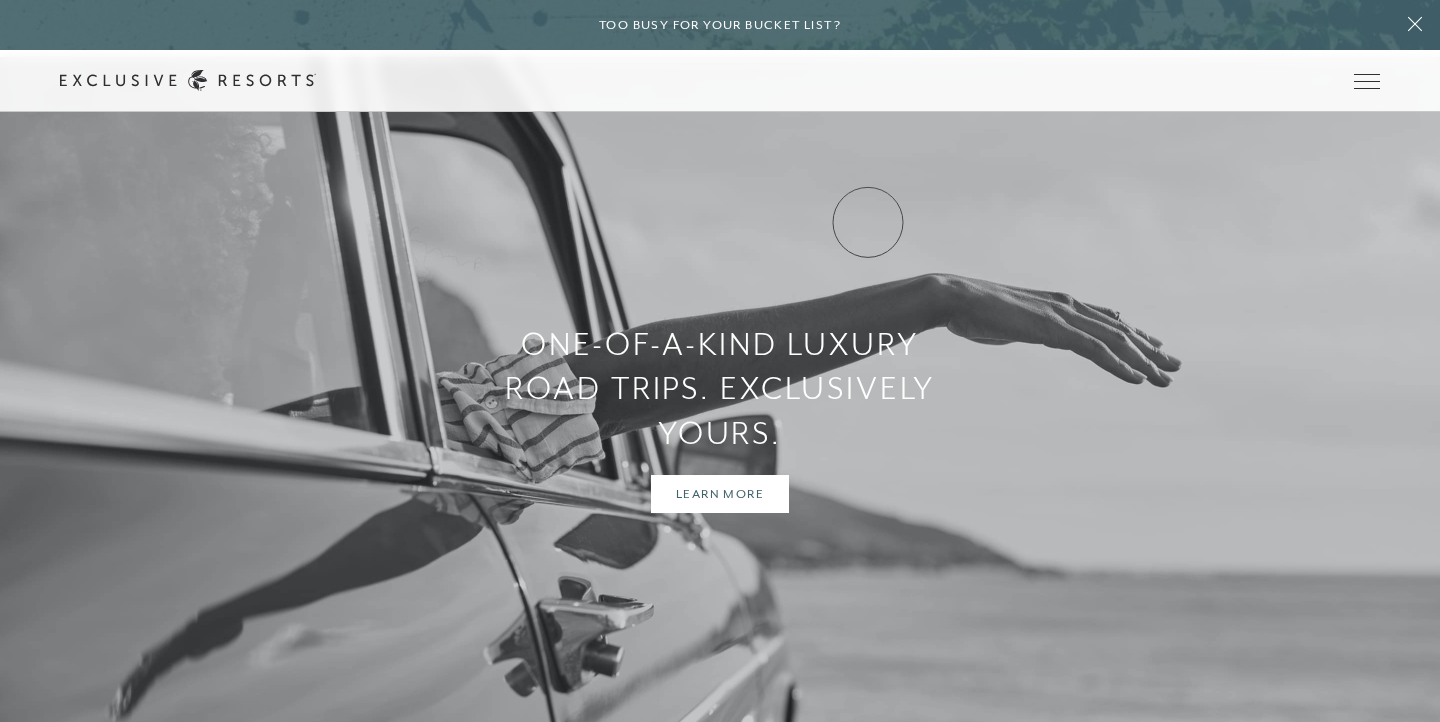 click on "VIP Benefits" at bounding box center (0, 0) 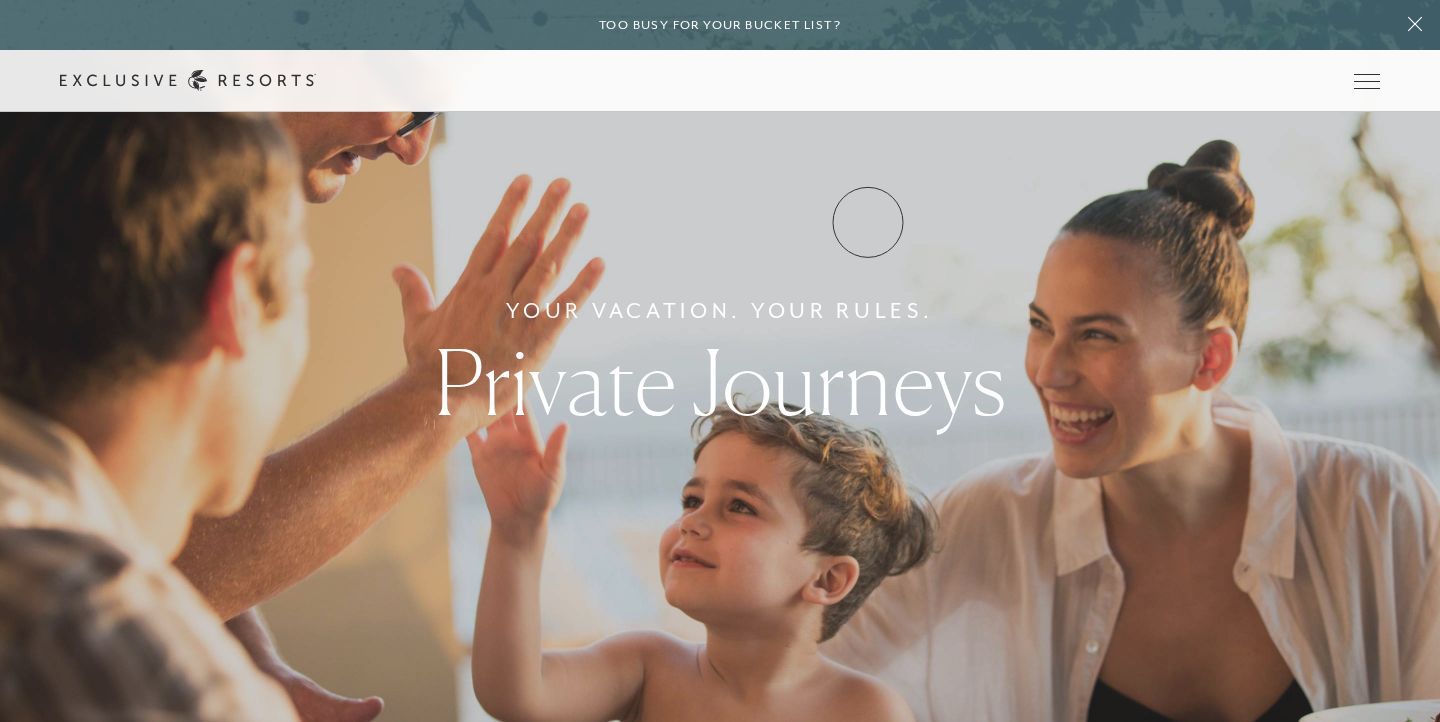 click on "VIP Benefits" at bounding box center (0, 0) 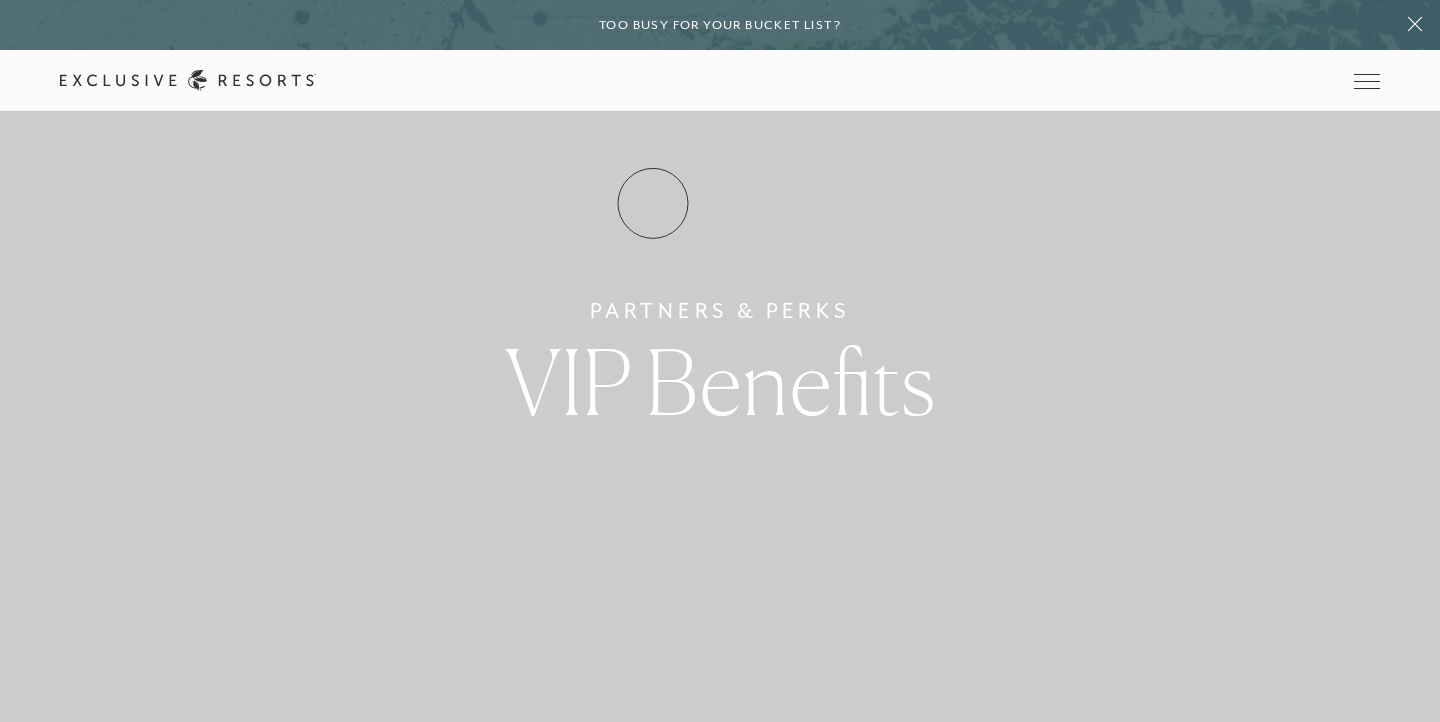 click on "How it works" at bounding box center (0, 0) 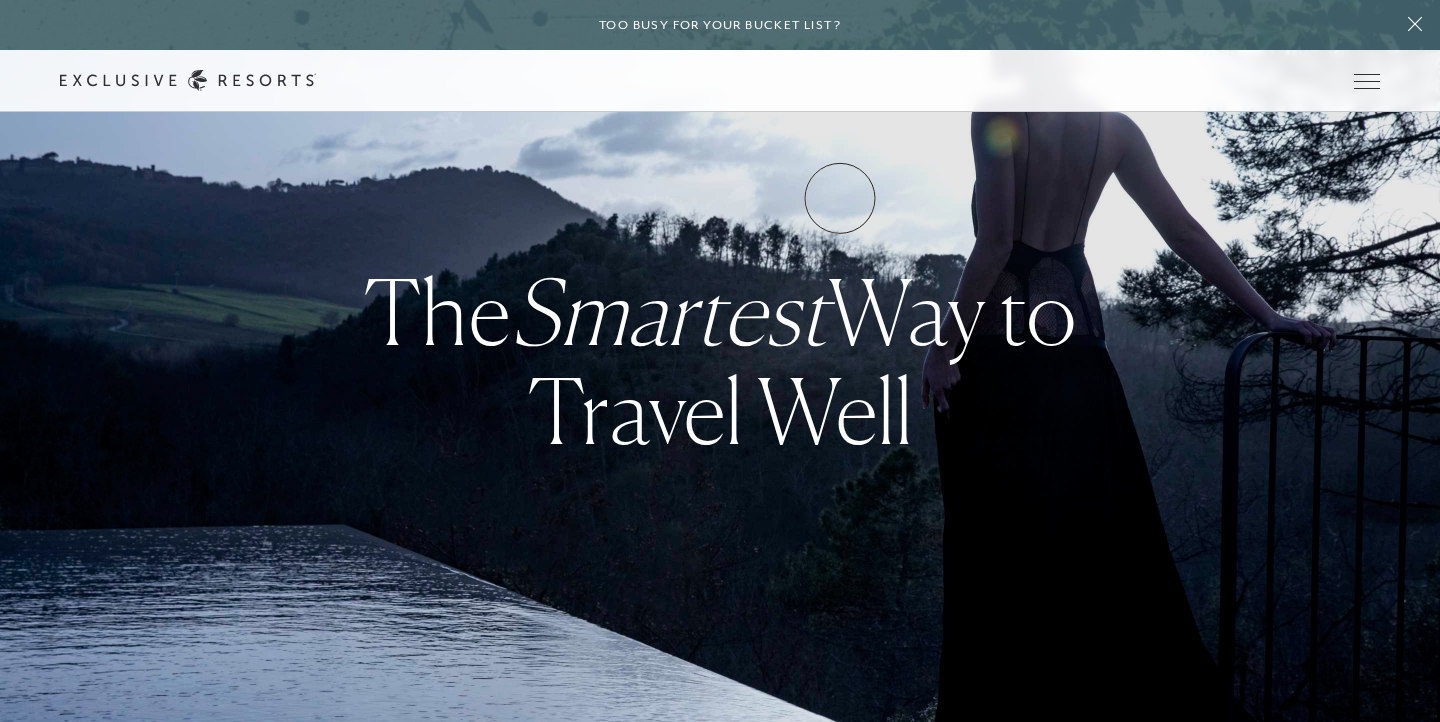 click on "Experience Collection" at bounding box center (0, 0) 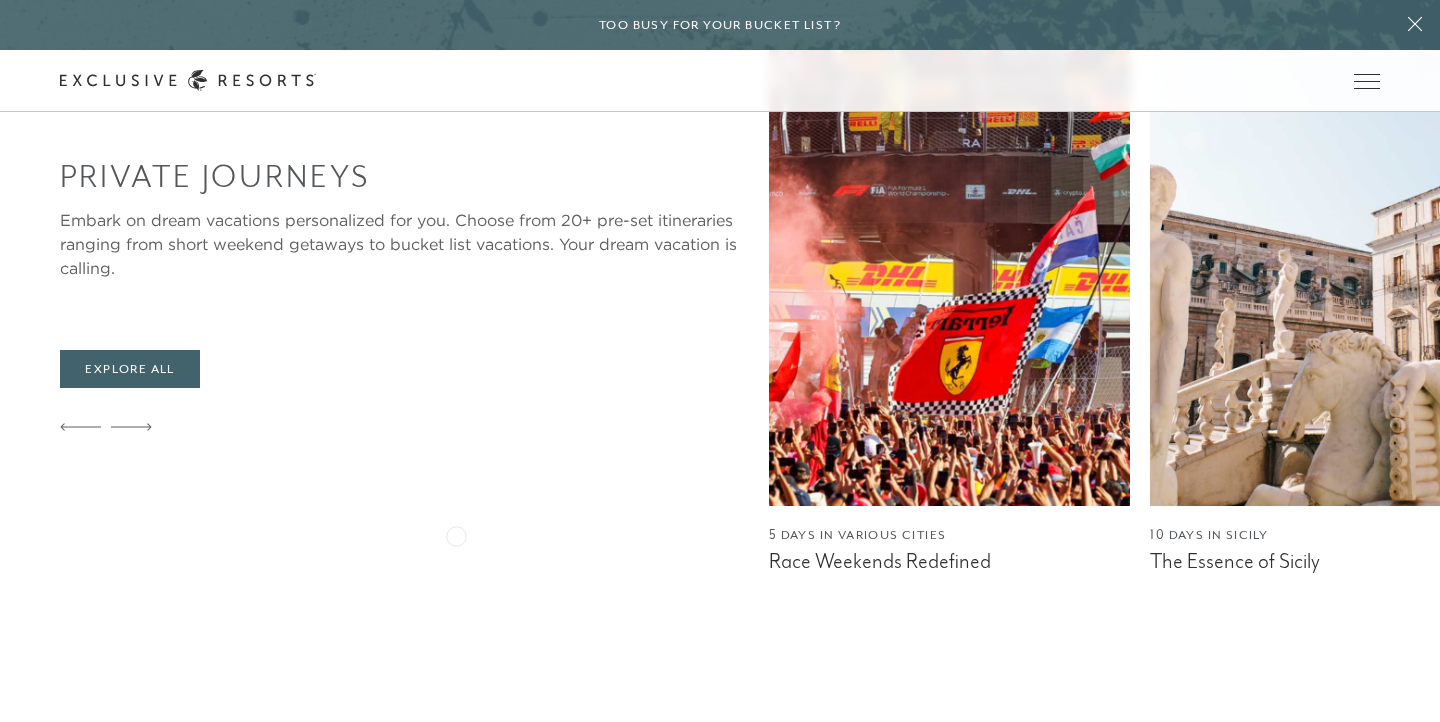 scroll, scrollTop: 1897, scrollLeft: 0, axis: vertical 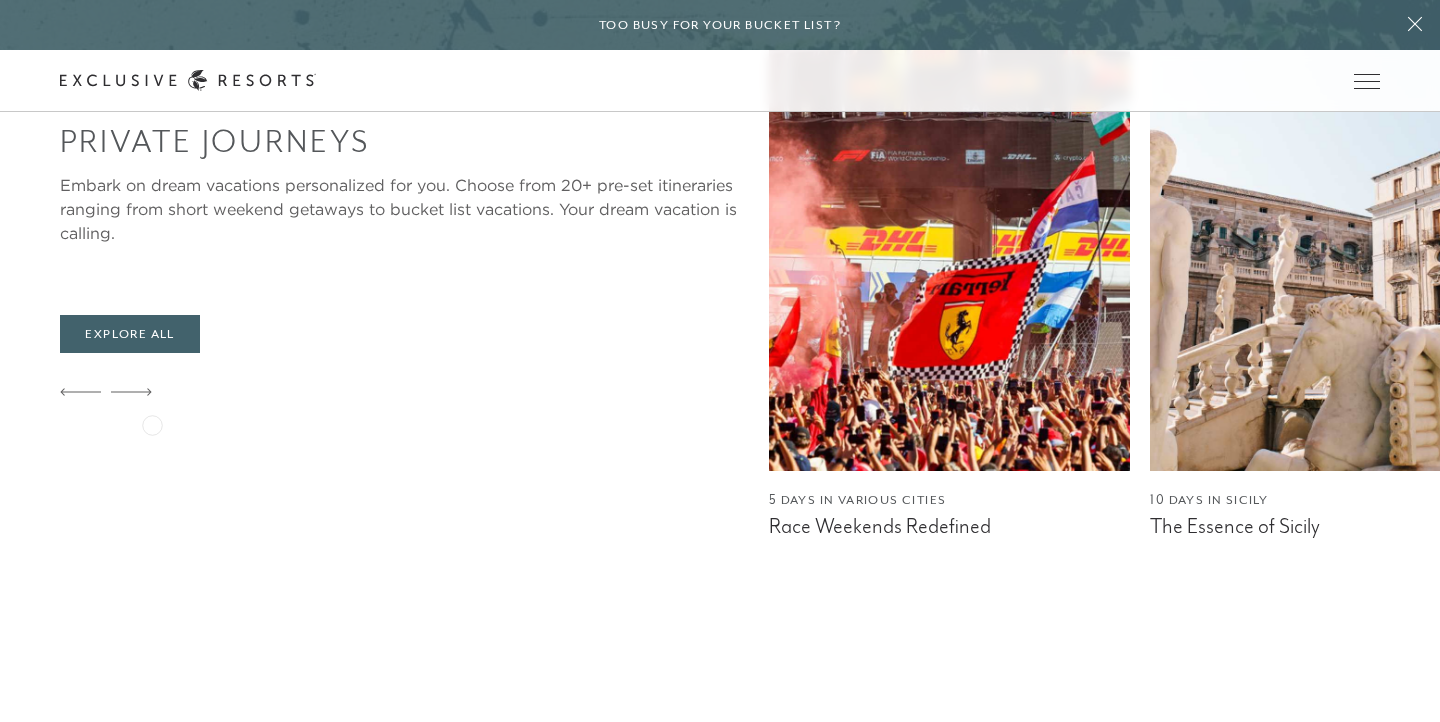 click at bounding box center [404, 393] 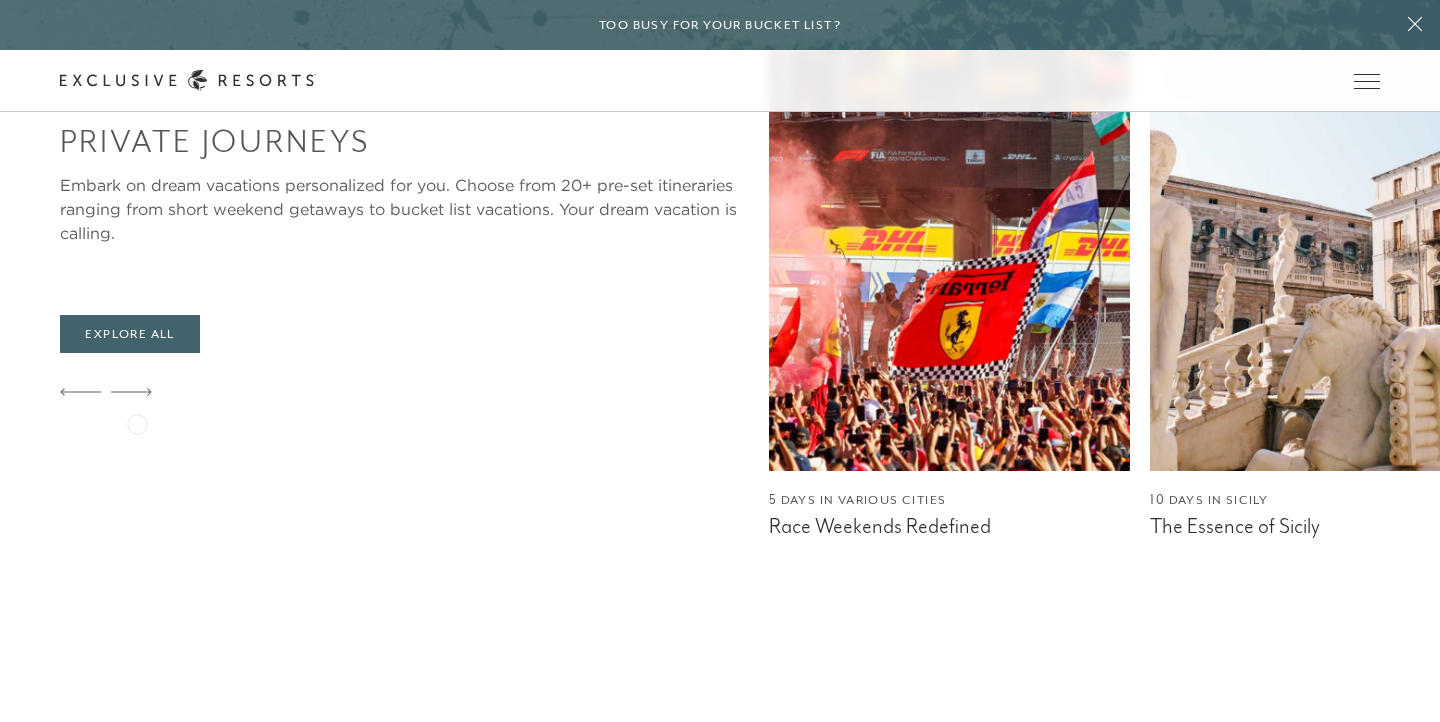 click 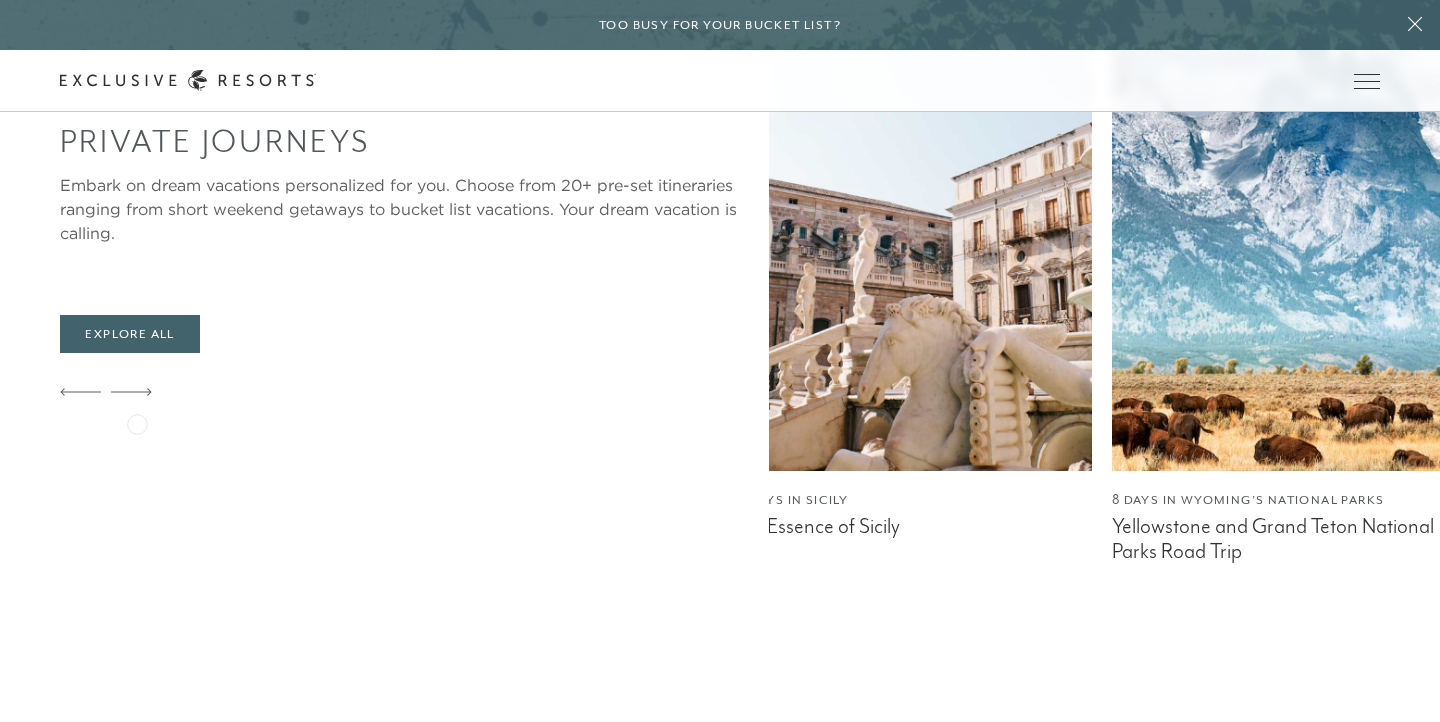click 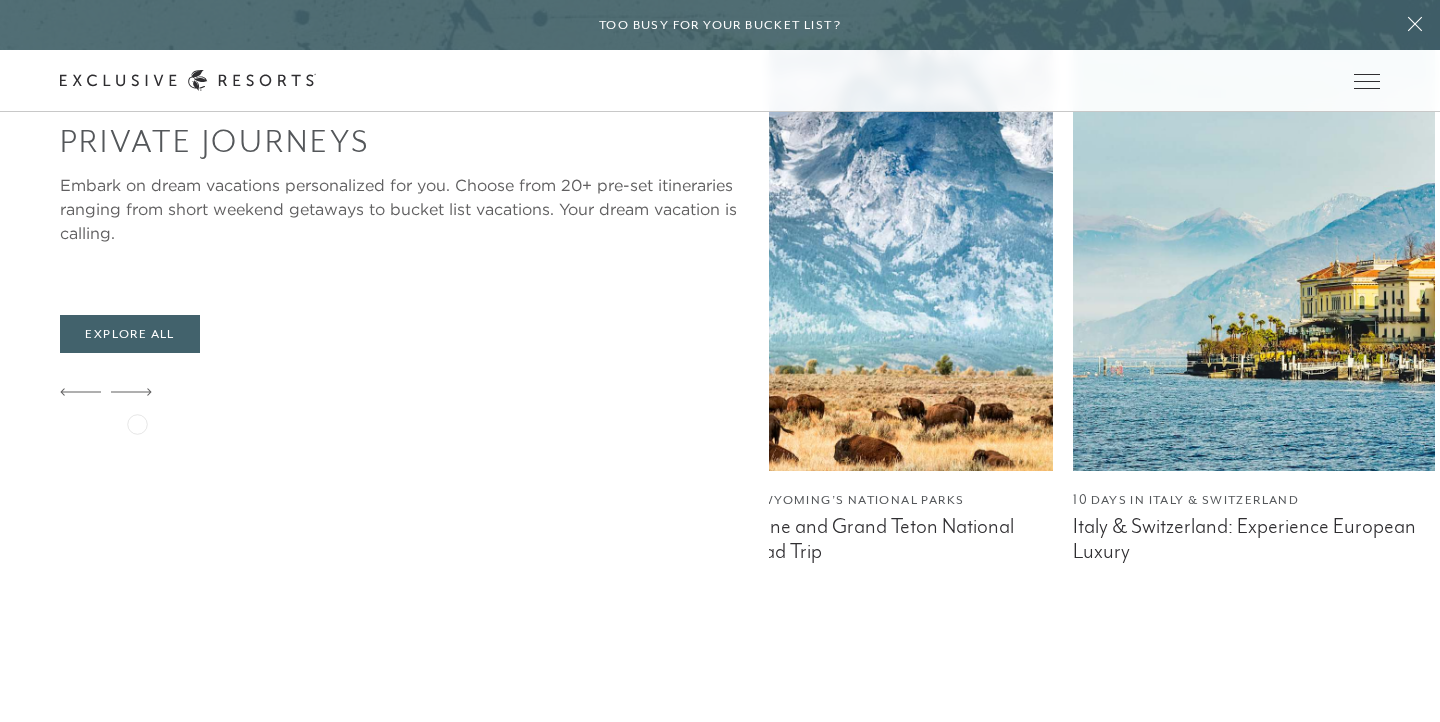 click 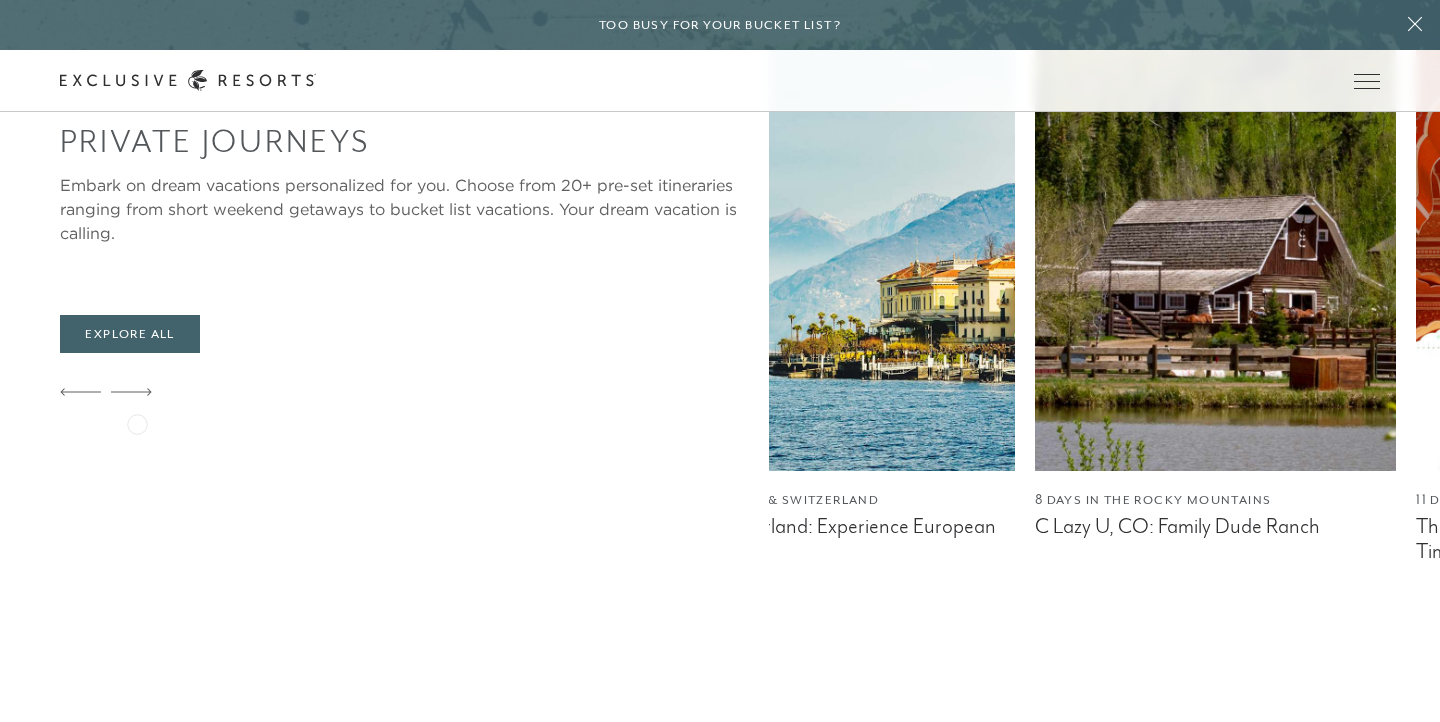 click 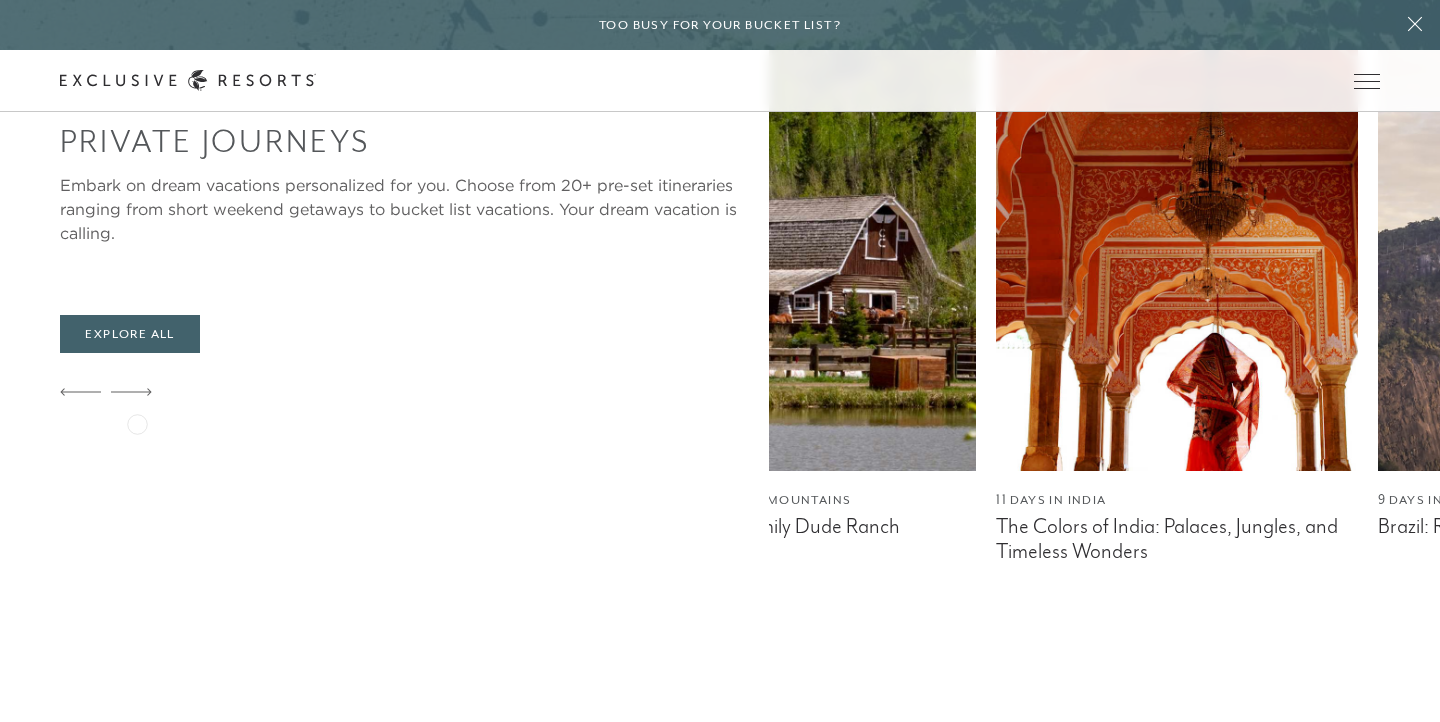 click 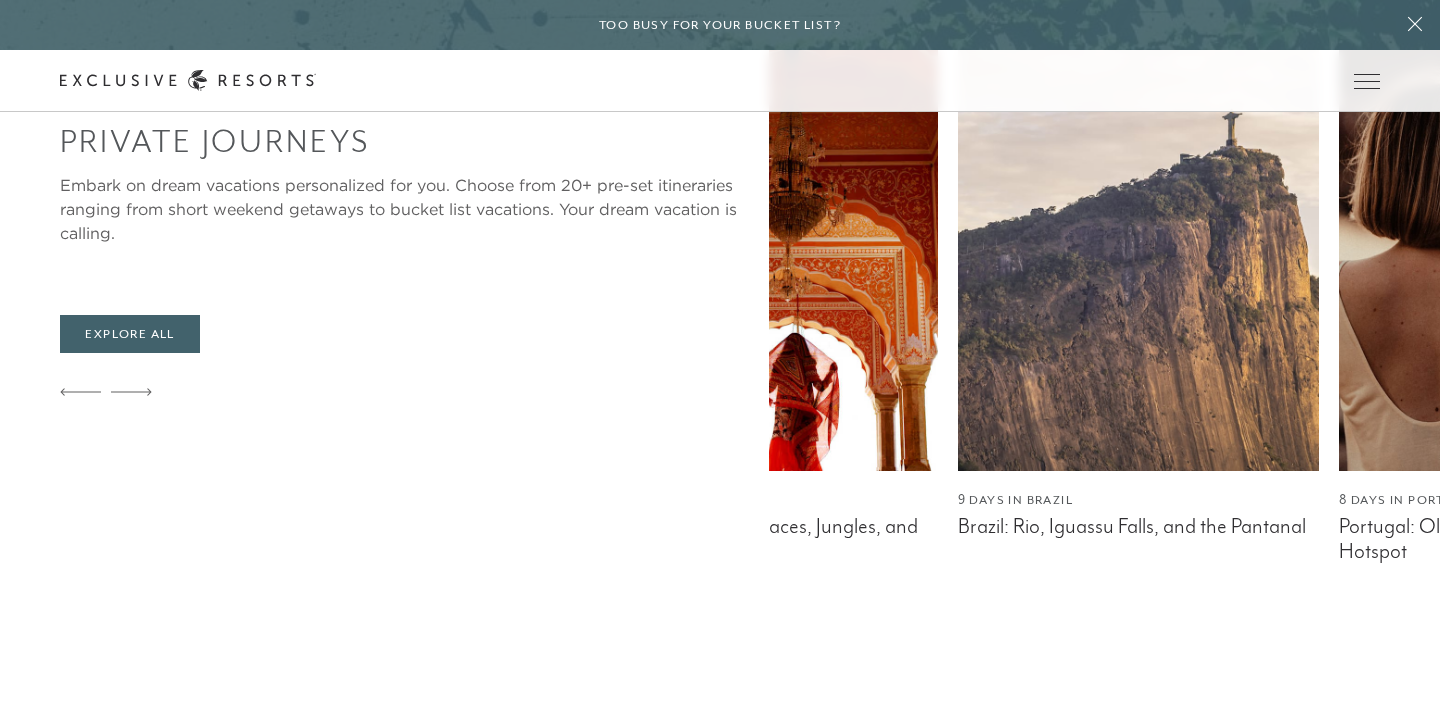 click 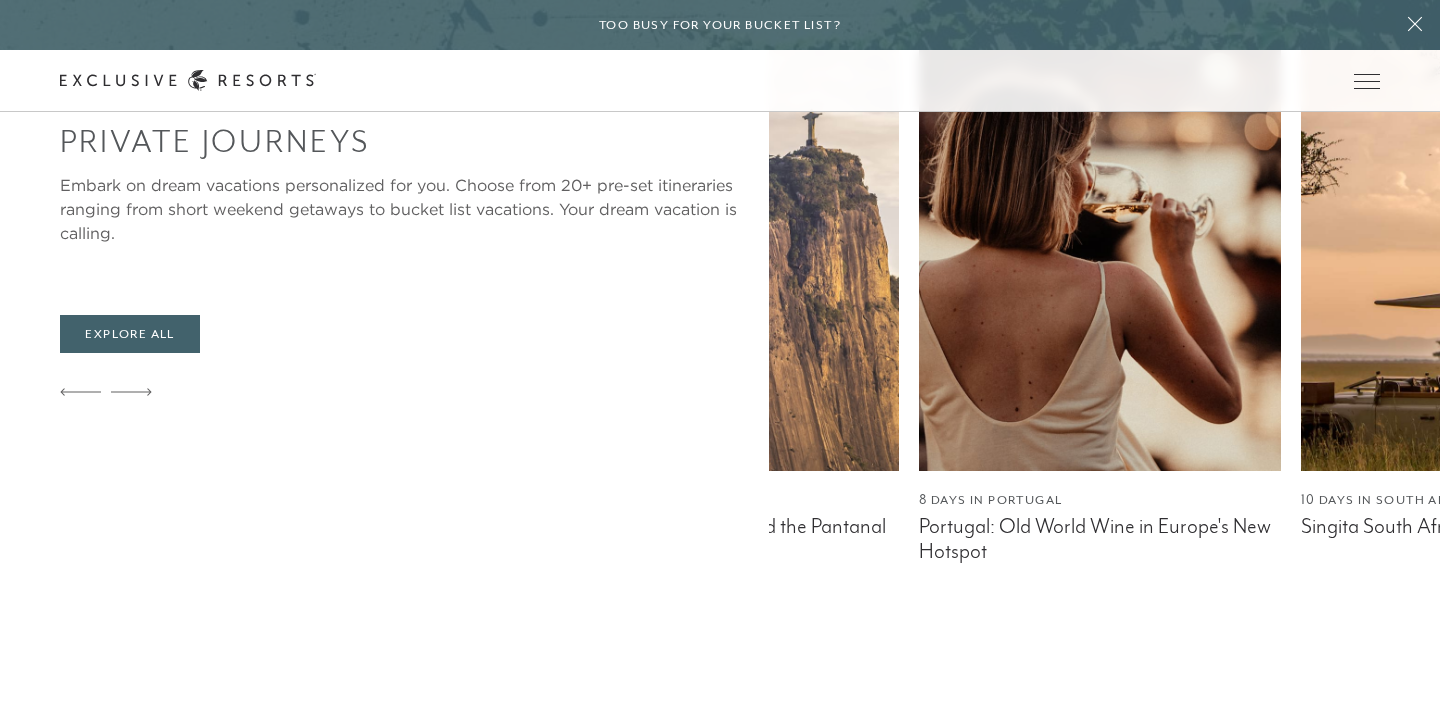 click 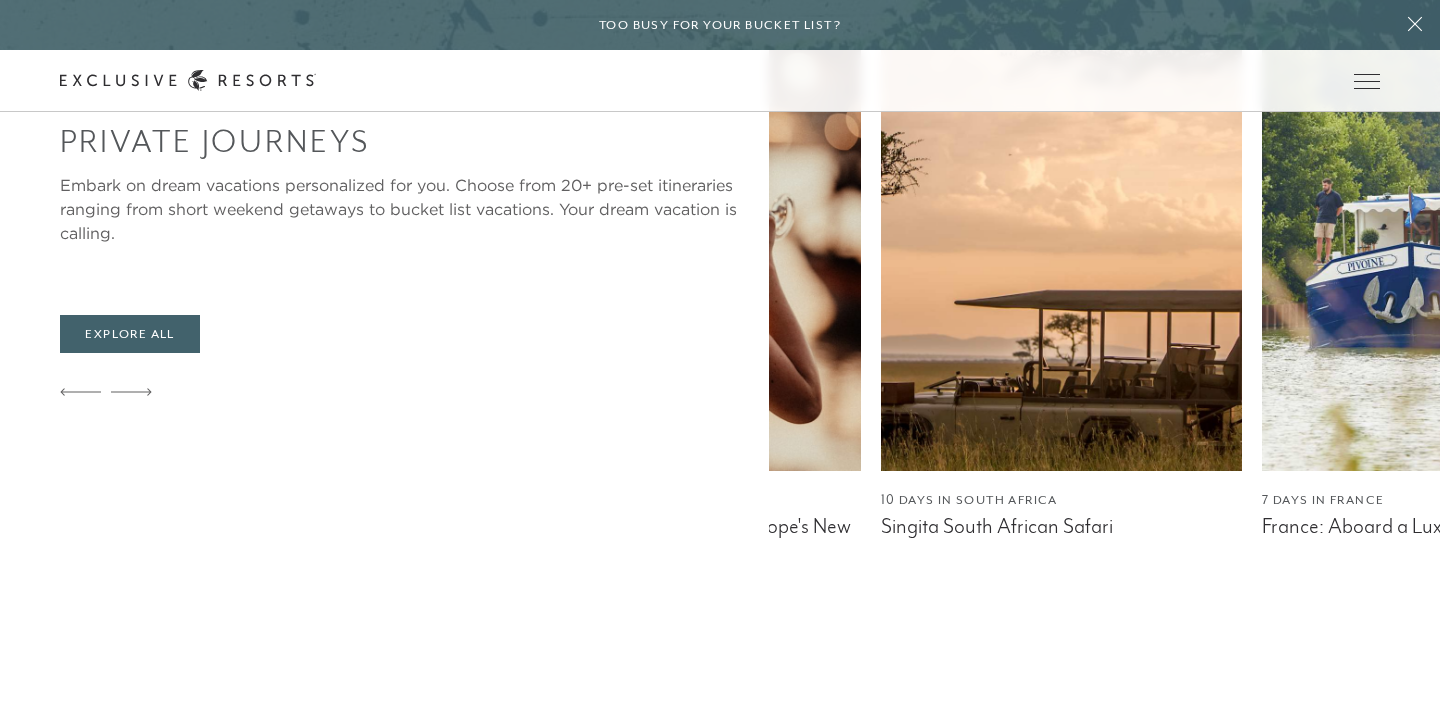 click 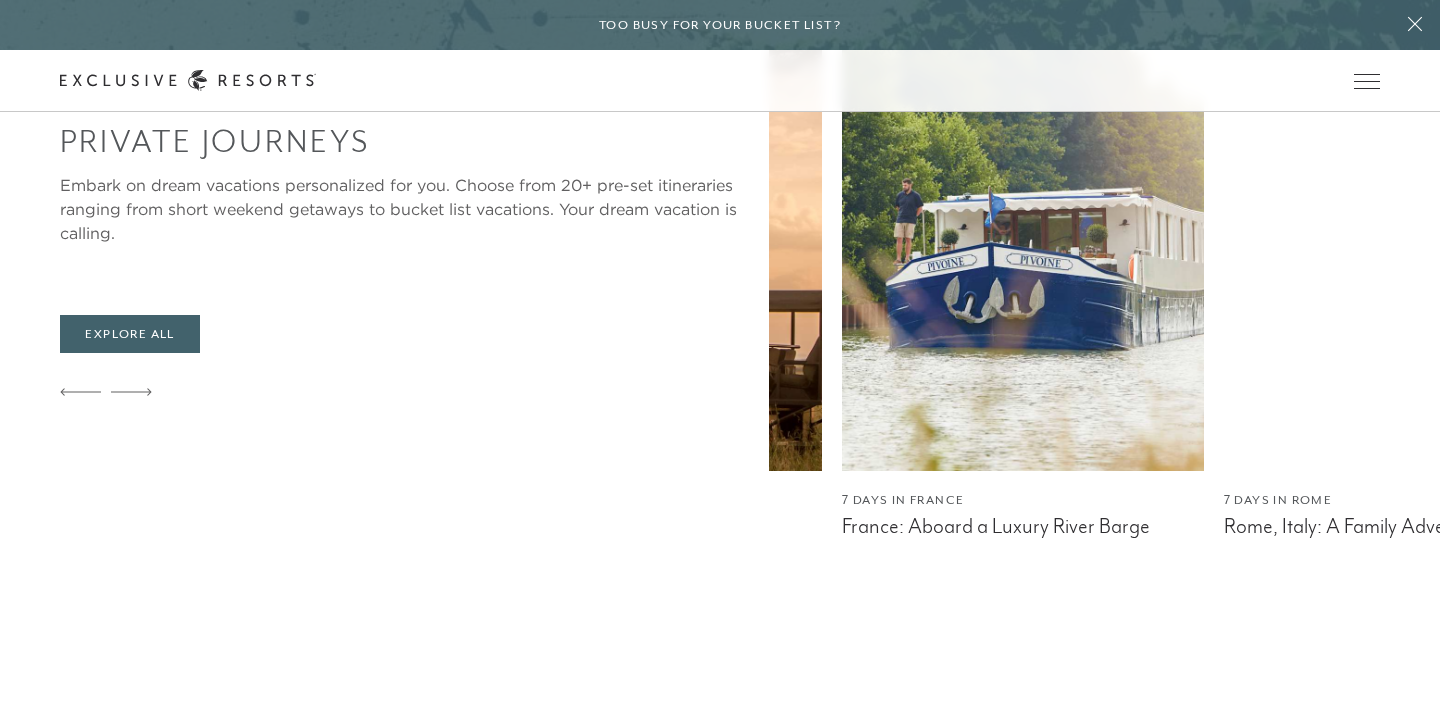 click 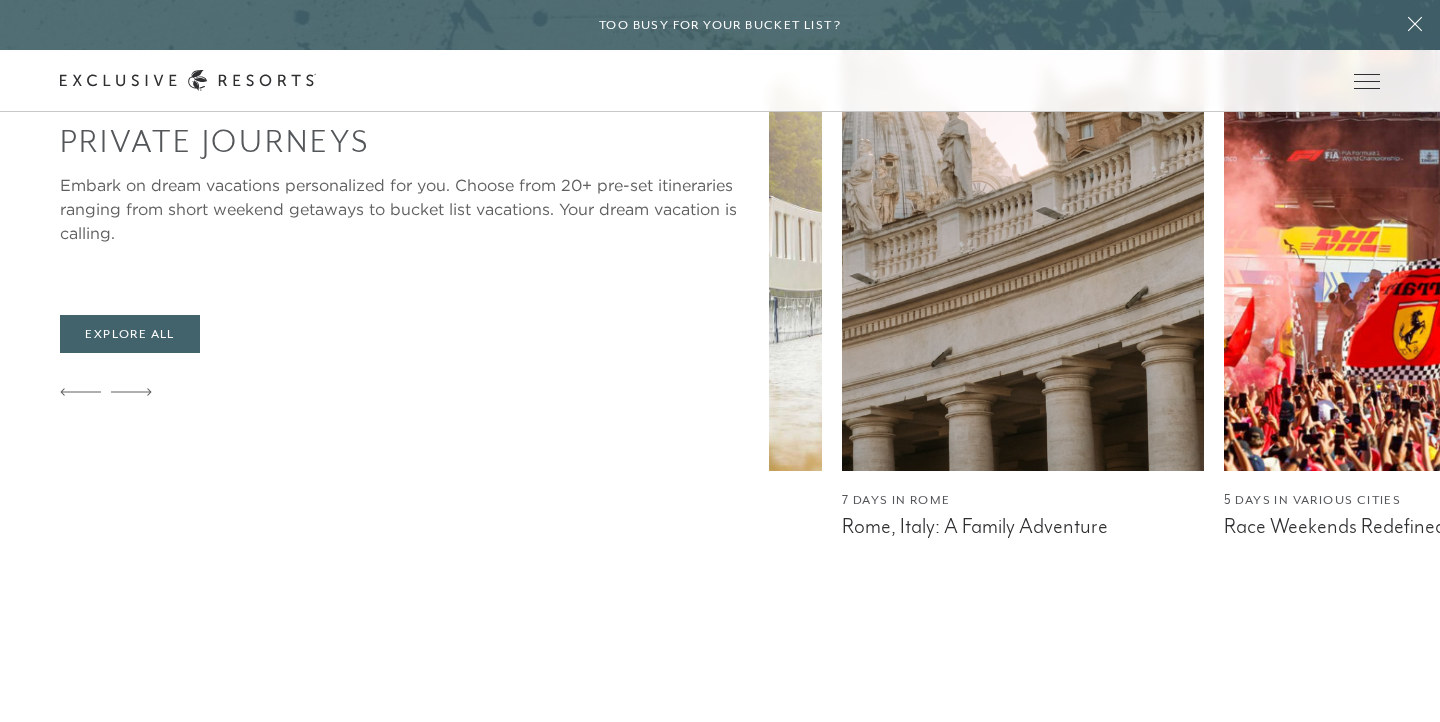 click 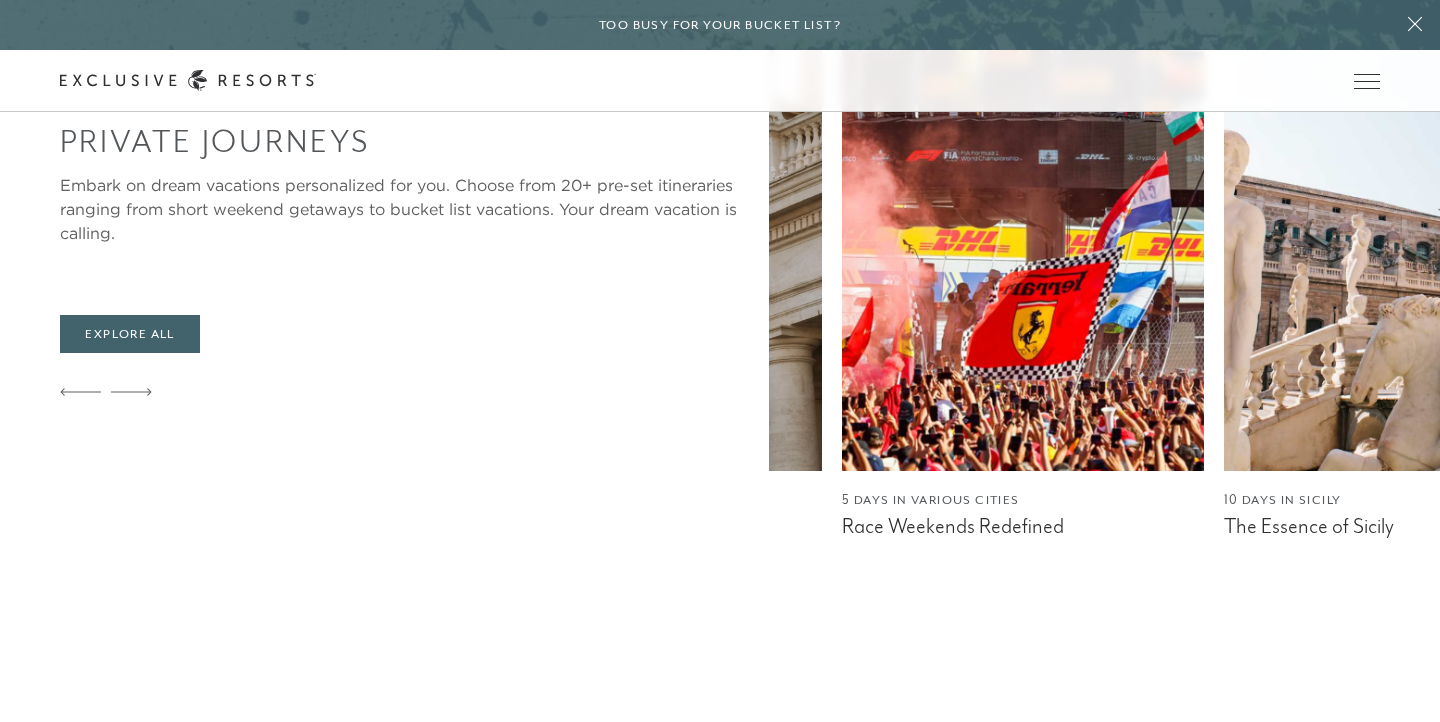 click 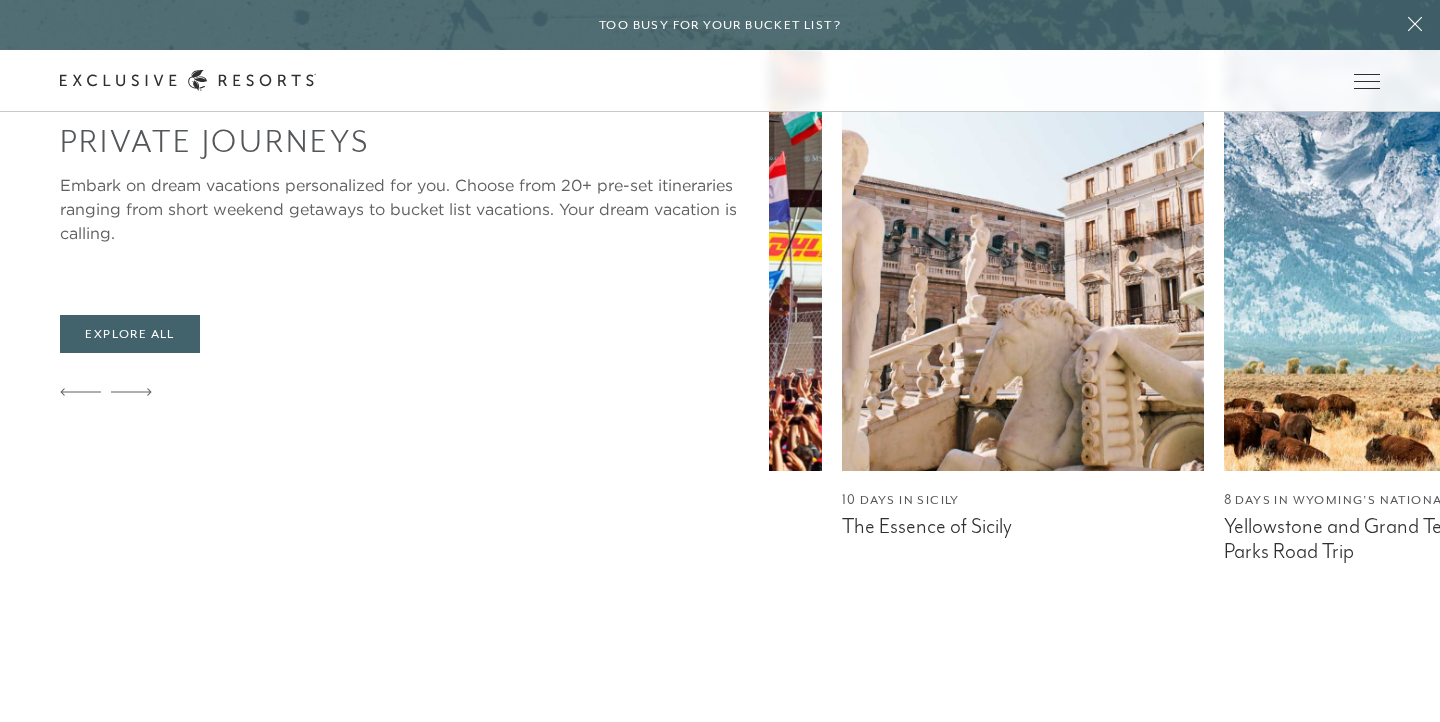 click 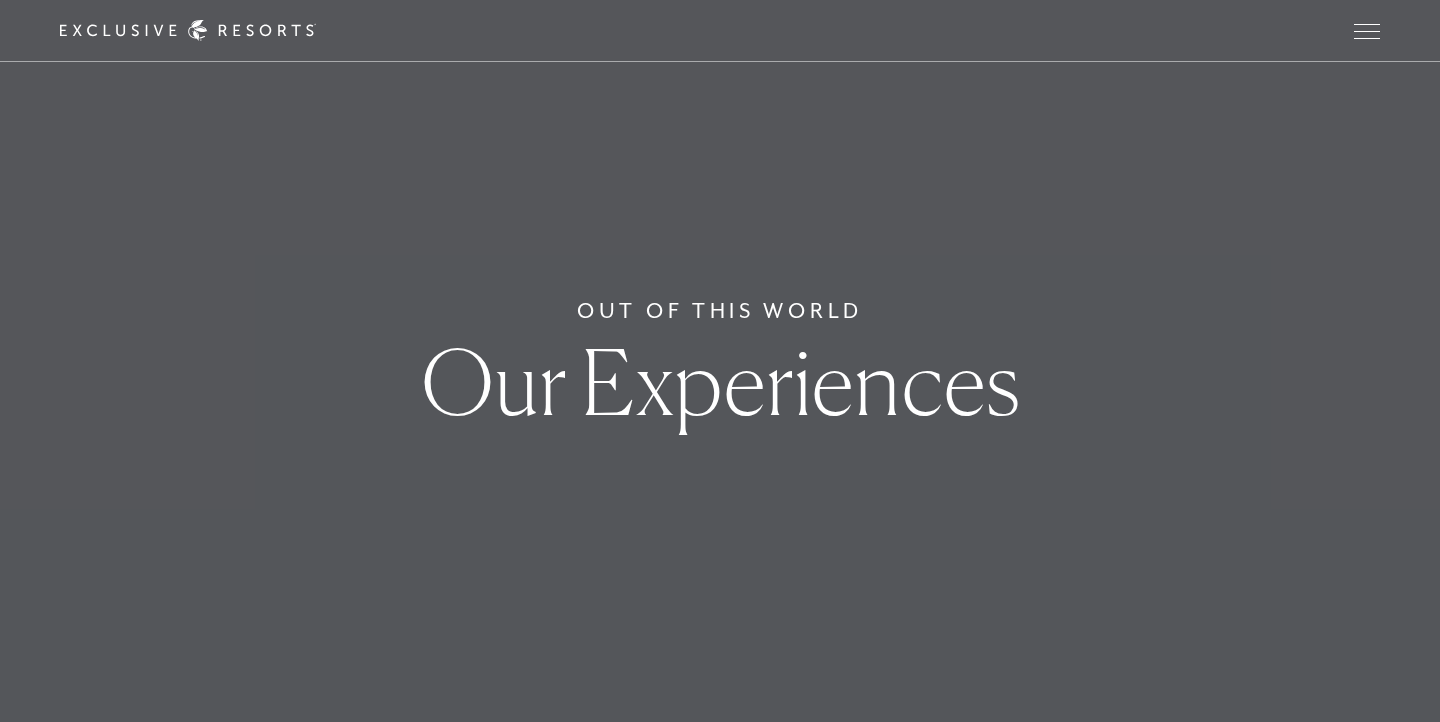 scroll, scrollTop: 0, scrollLeft: 0, axis: both 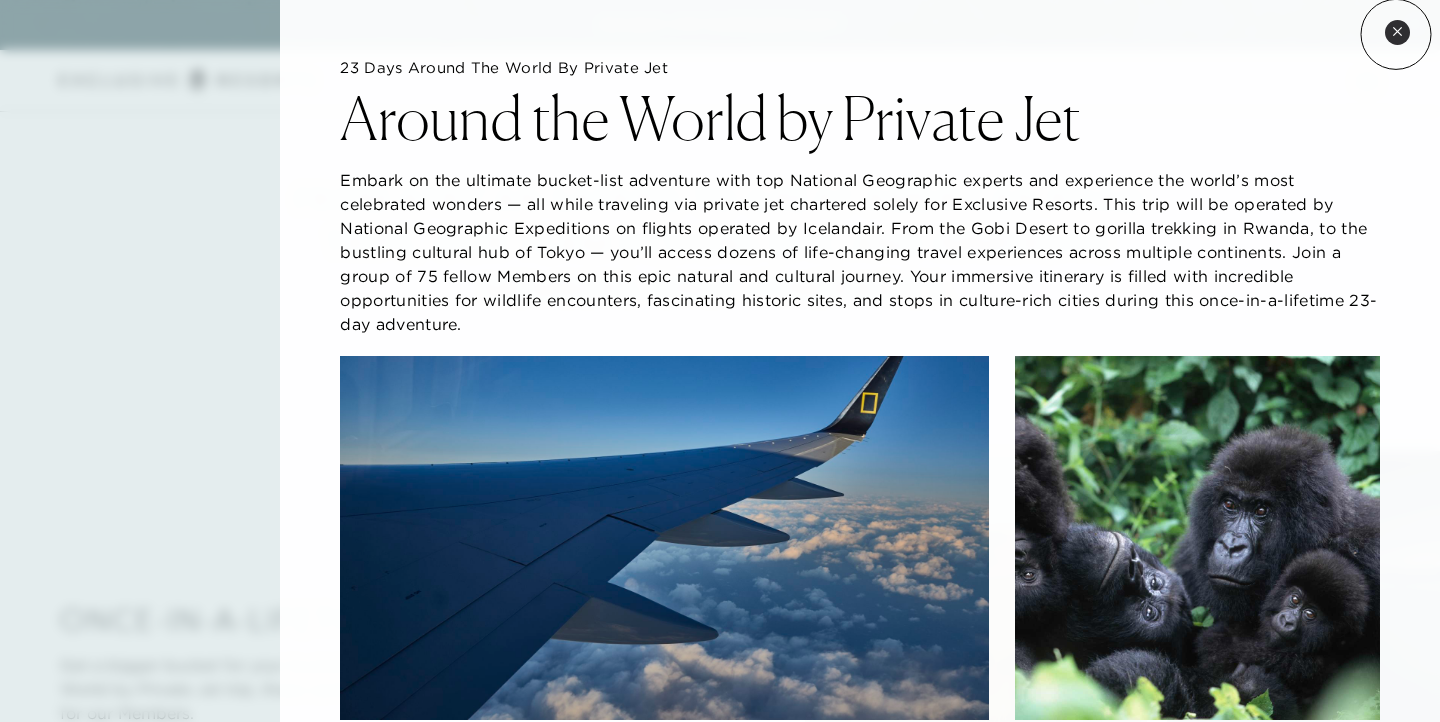 click 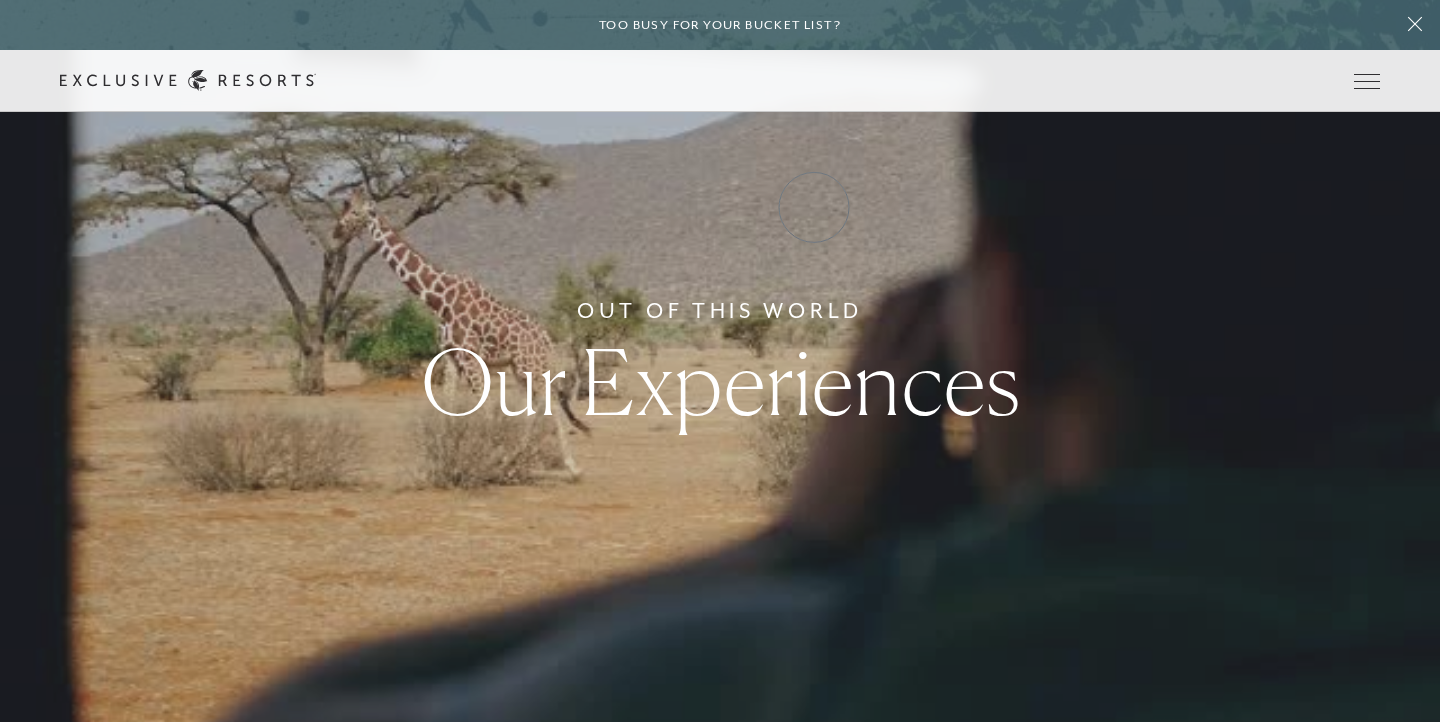 click on "Experience Collection" at bounding box center [0, 0] 